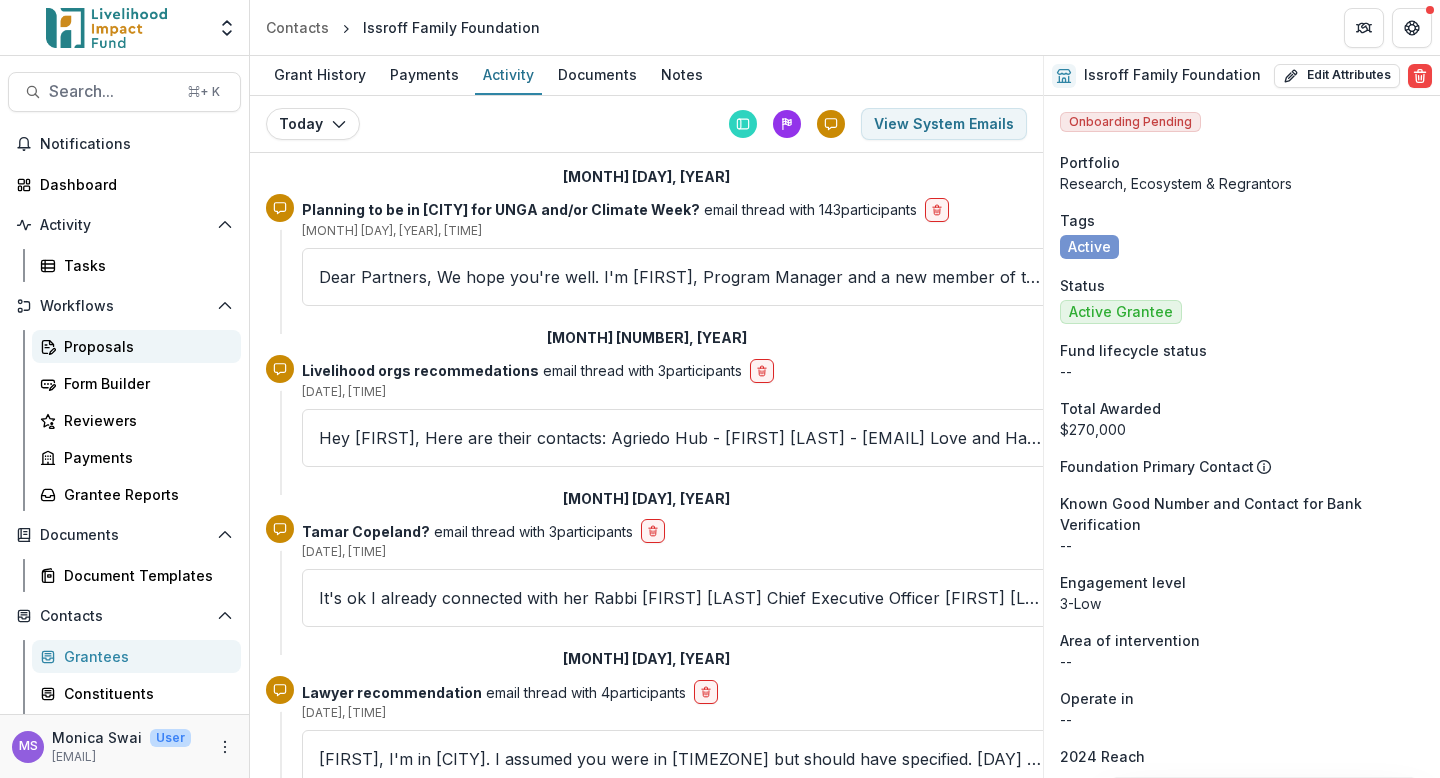 scroll, scrollTop: 0, scrollLeft: 0, axis: both 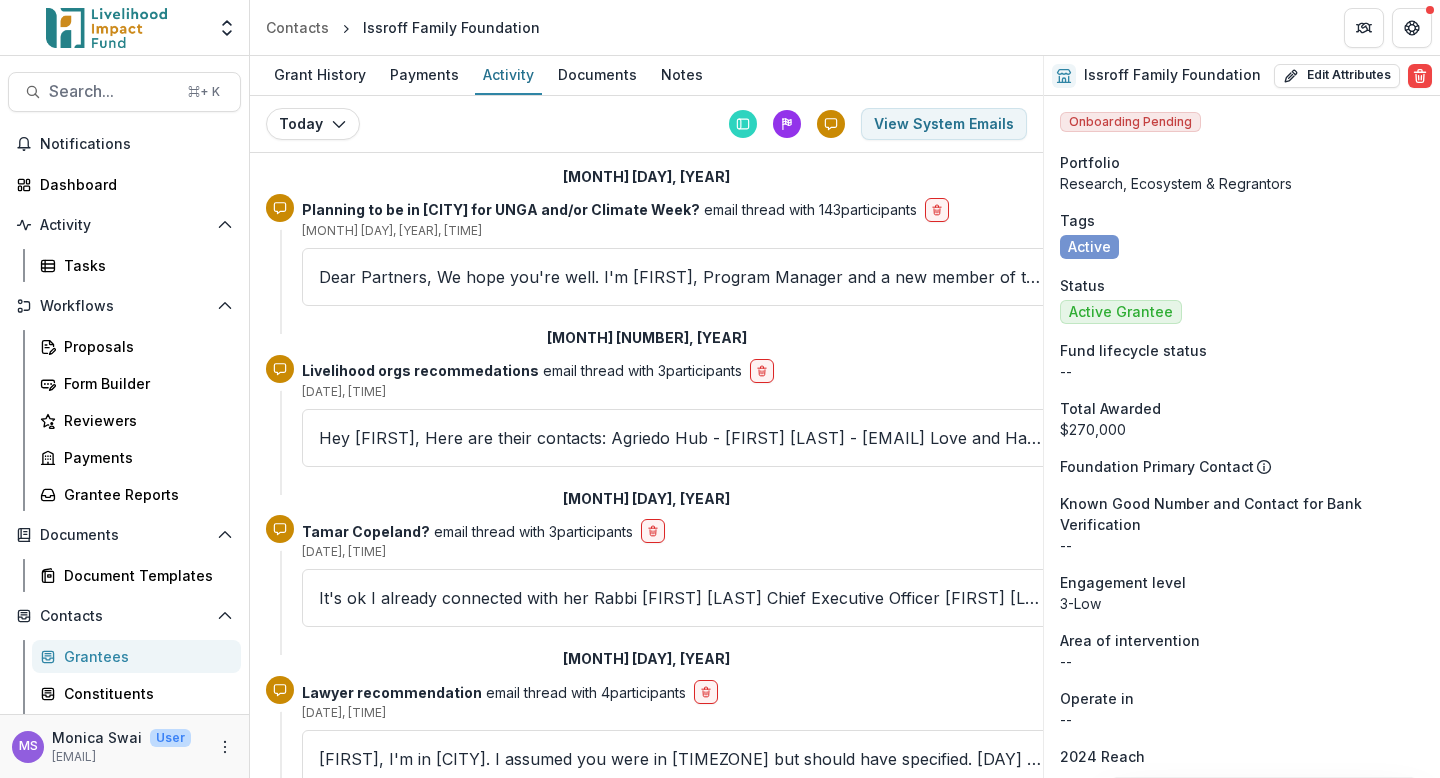 click on "Grantees" at bounding box center (144, 656) 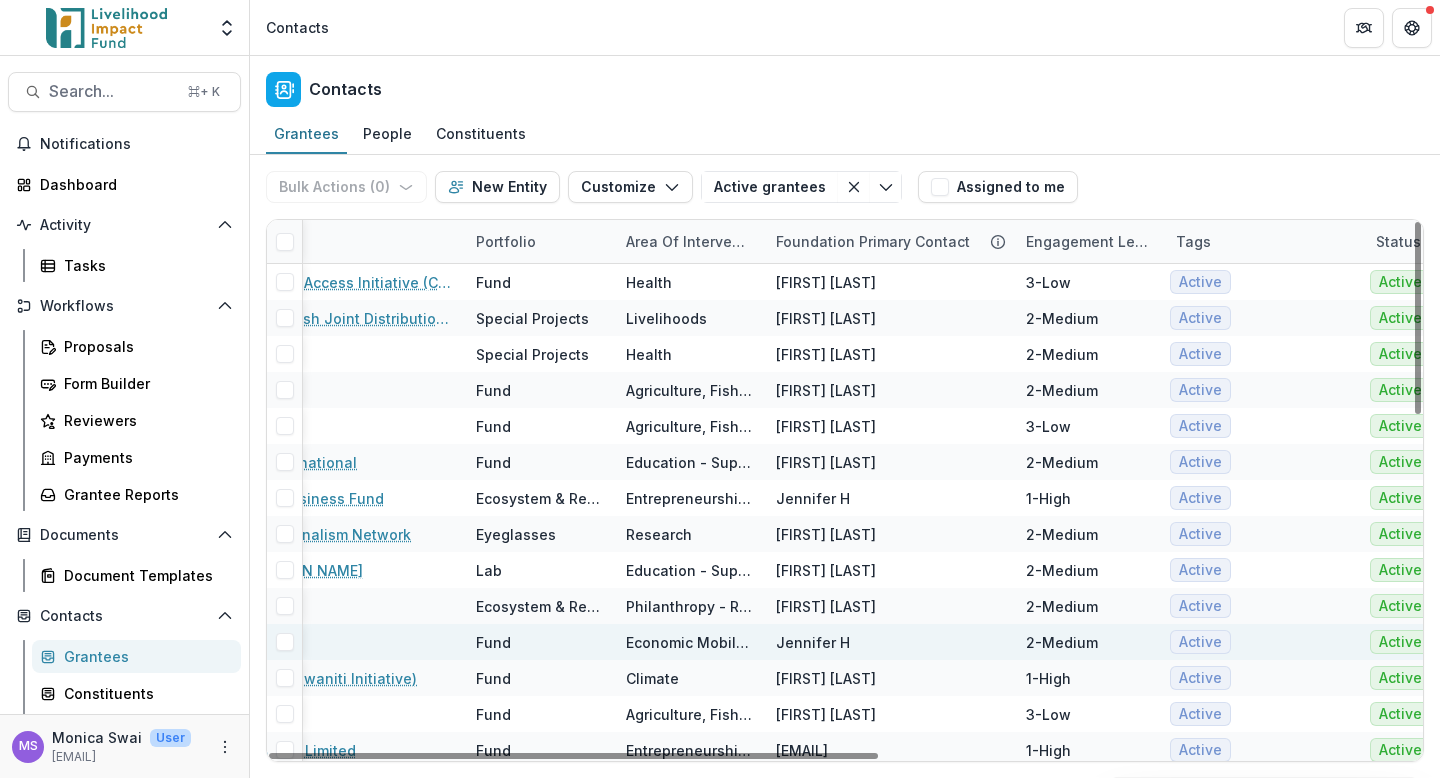 scroll, scrollTop: 0, scrollLeft: 157, axis: horizontal 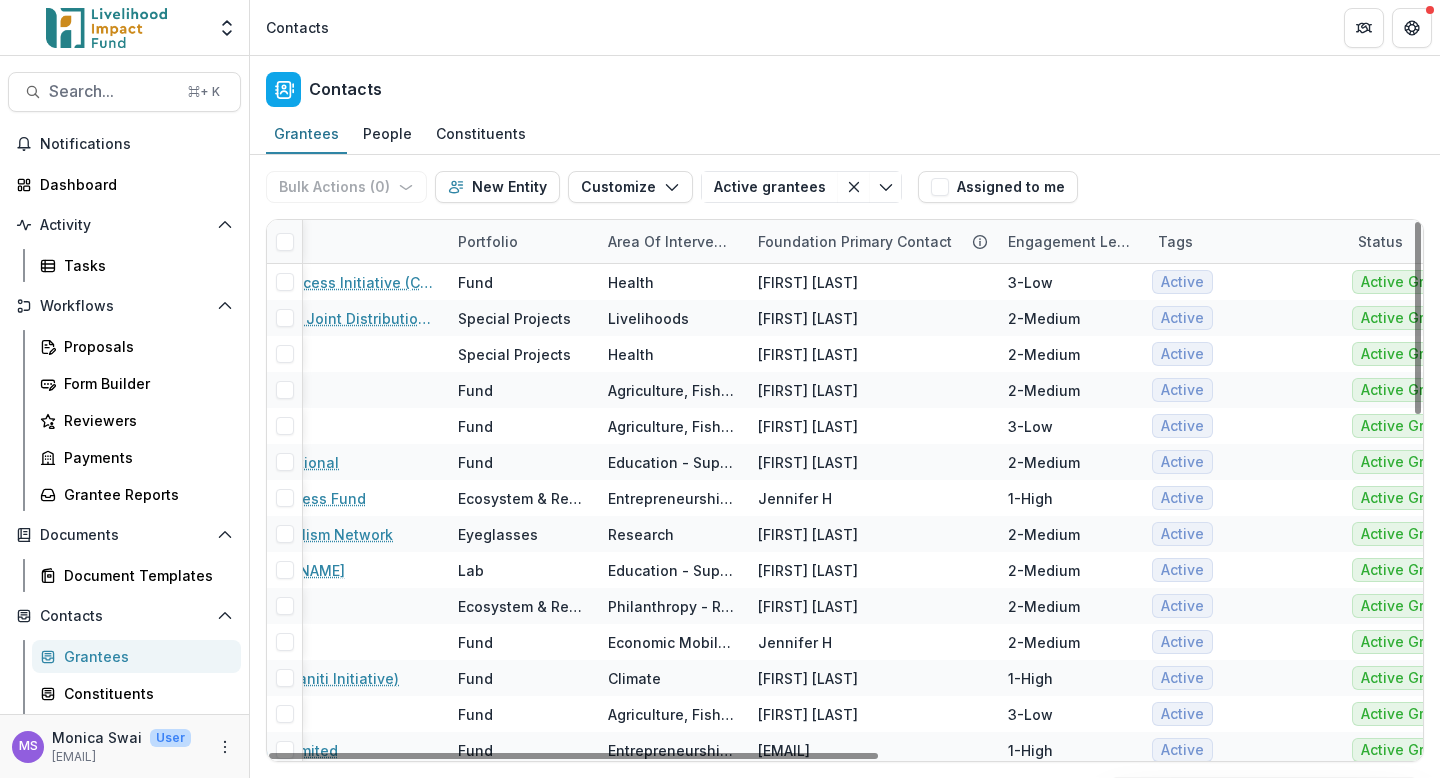 click on "Area of intervention" at bounding box center (671, 241) 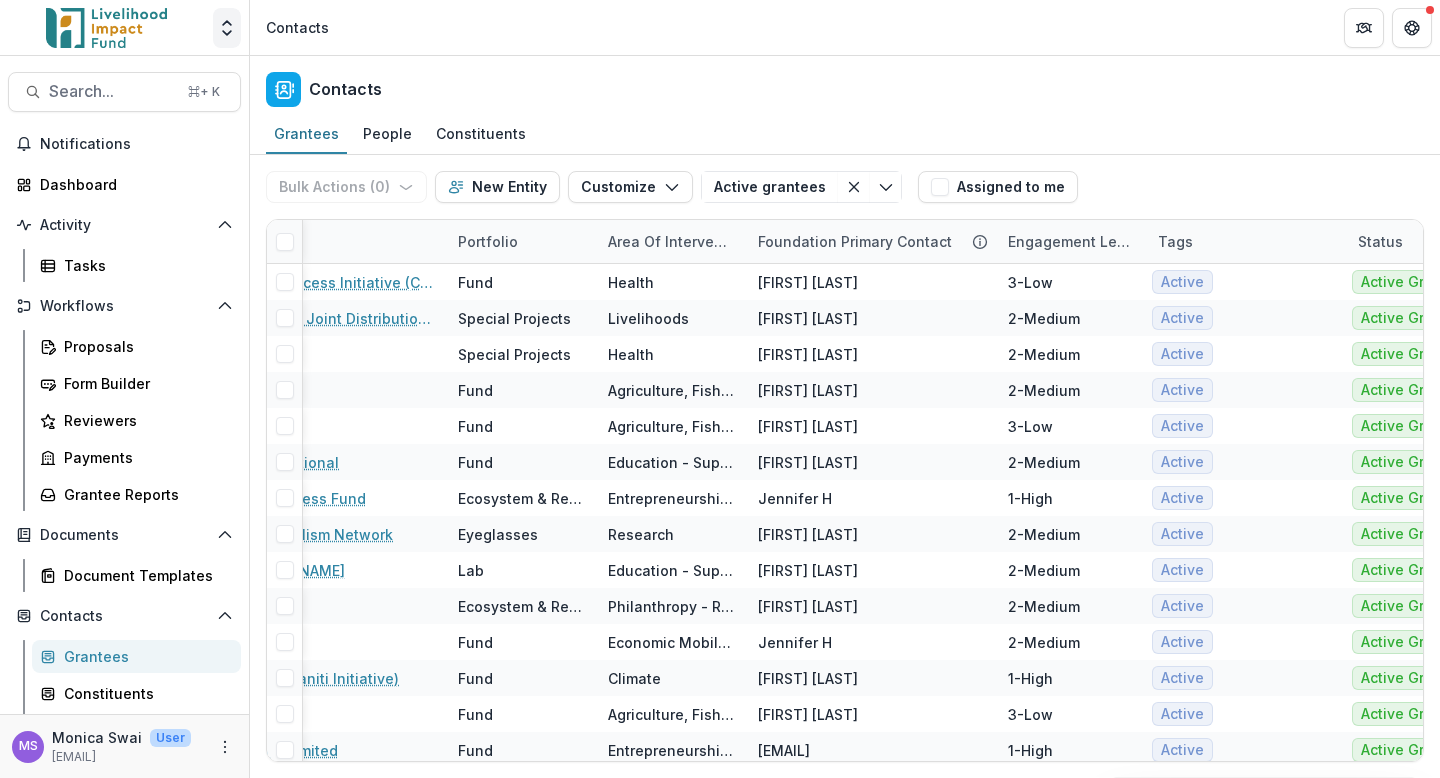 click 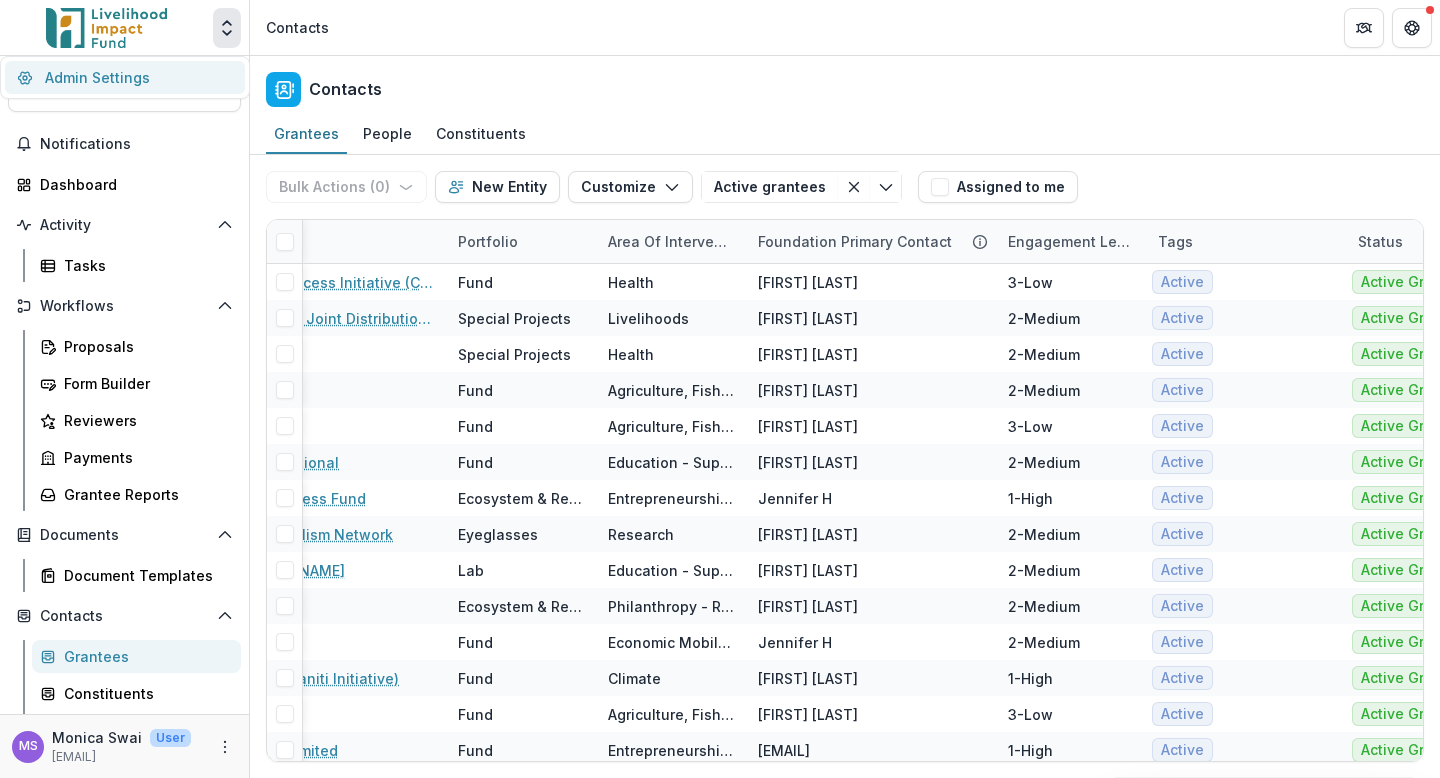 click on "Admin Settings" at bounding box center [125, 77] 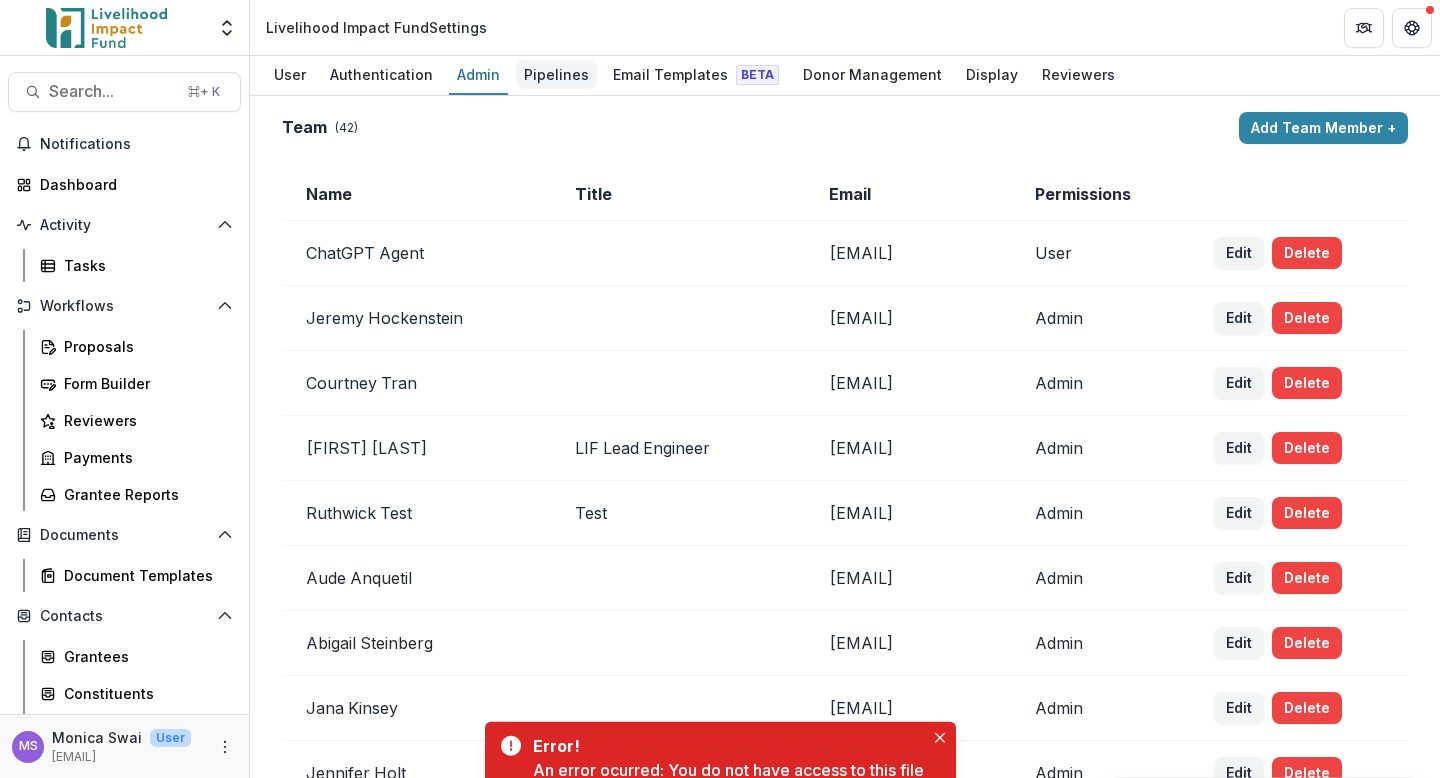 click on "Pipelines" at bounding box center (556, 74) 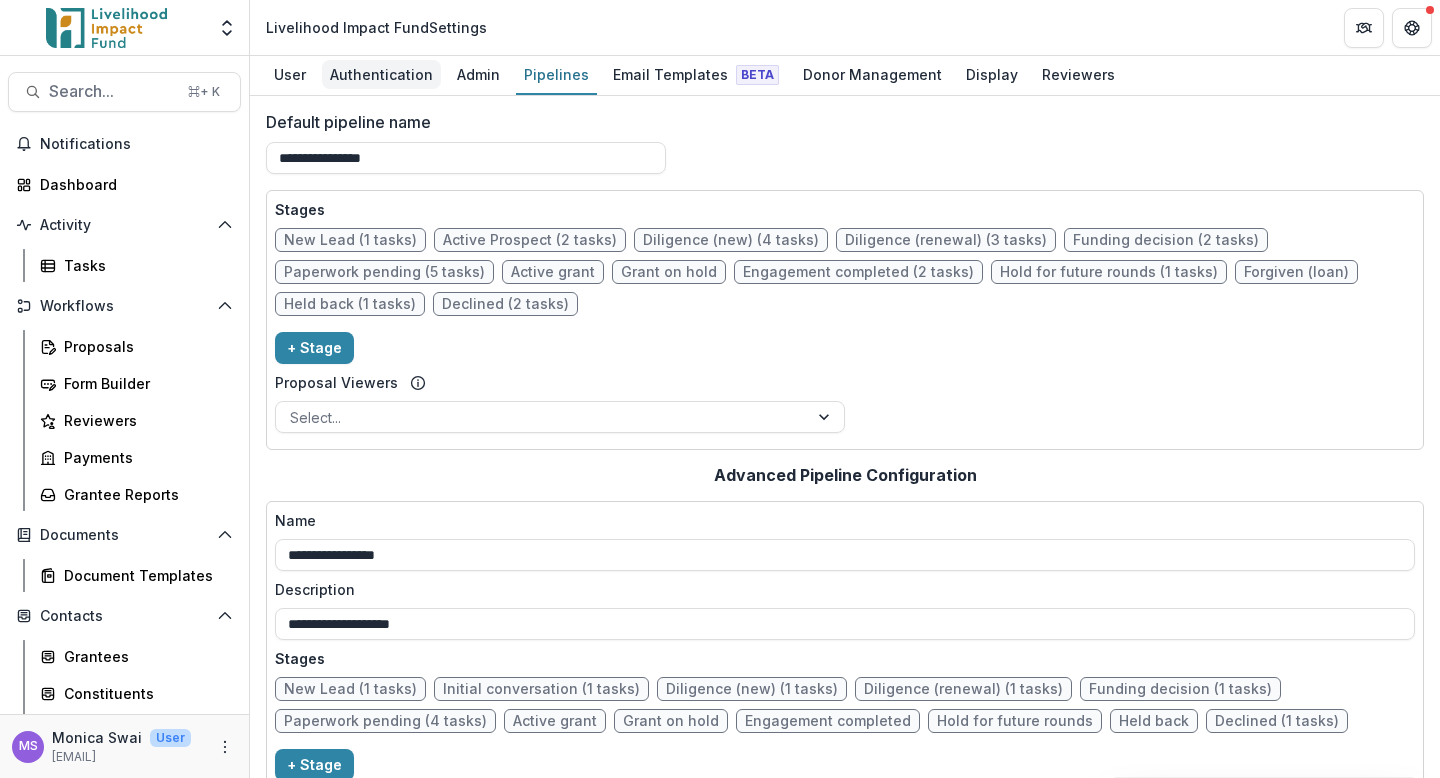 scroll, scrollTop: 0, scrollLeft: 0, axis: both 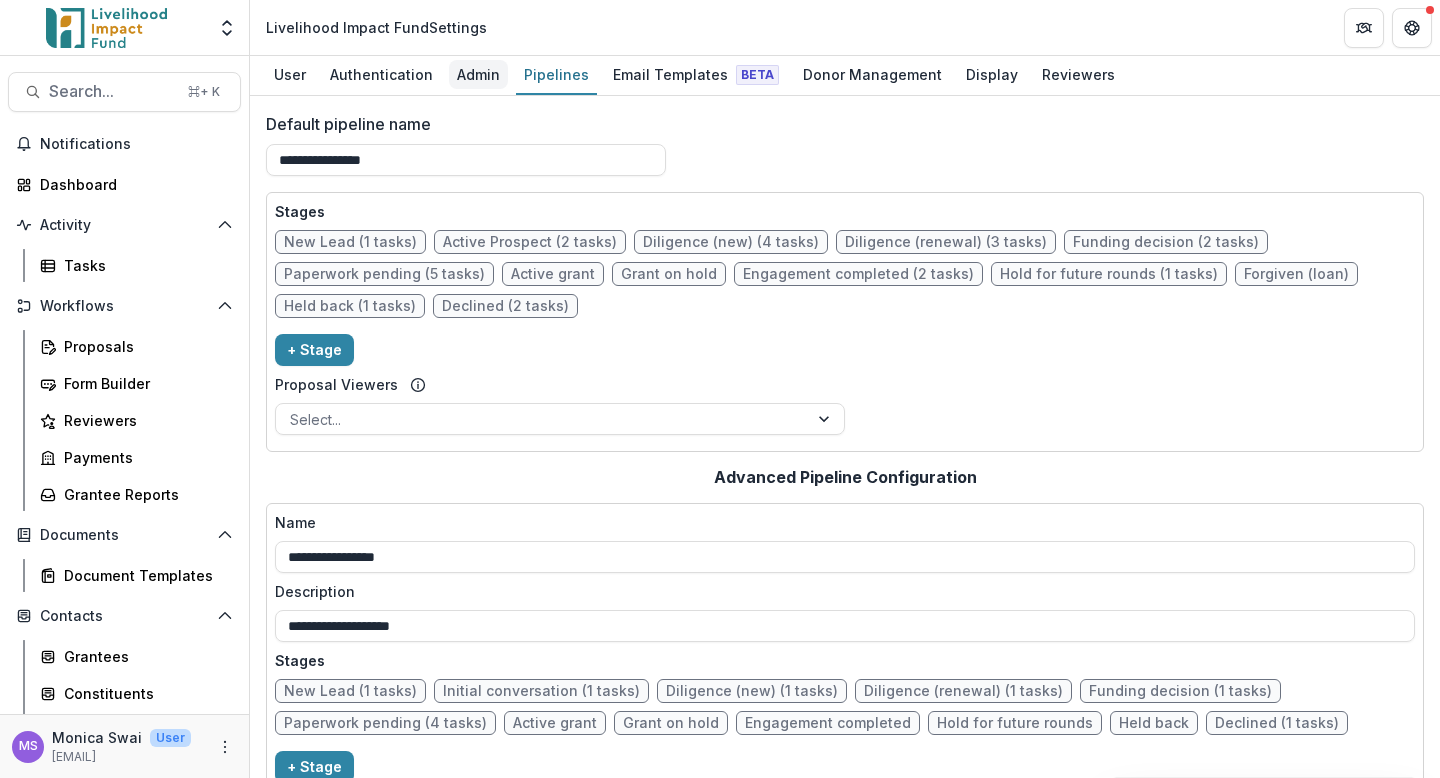 click on "Admin" at bounding box center (478, 74) 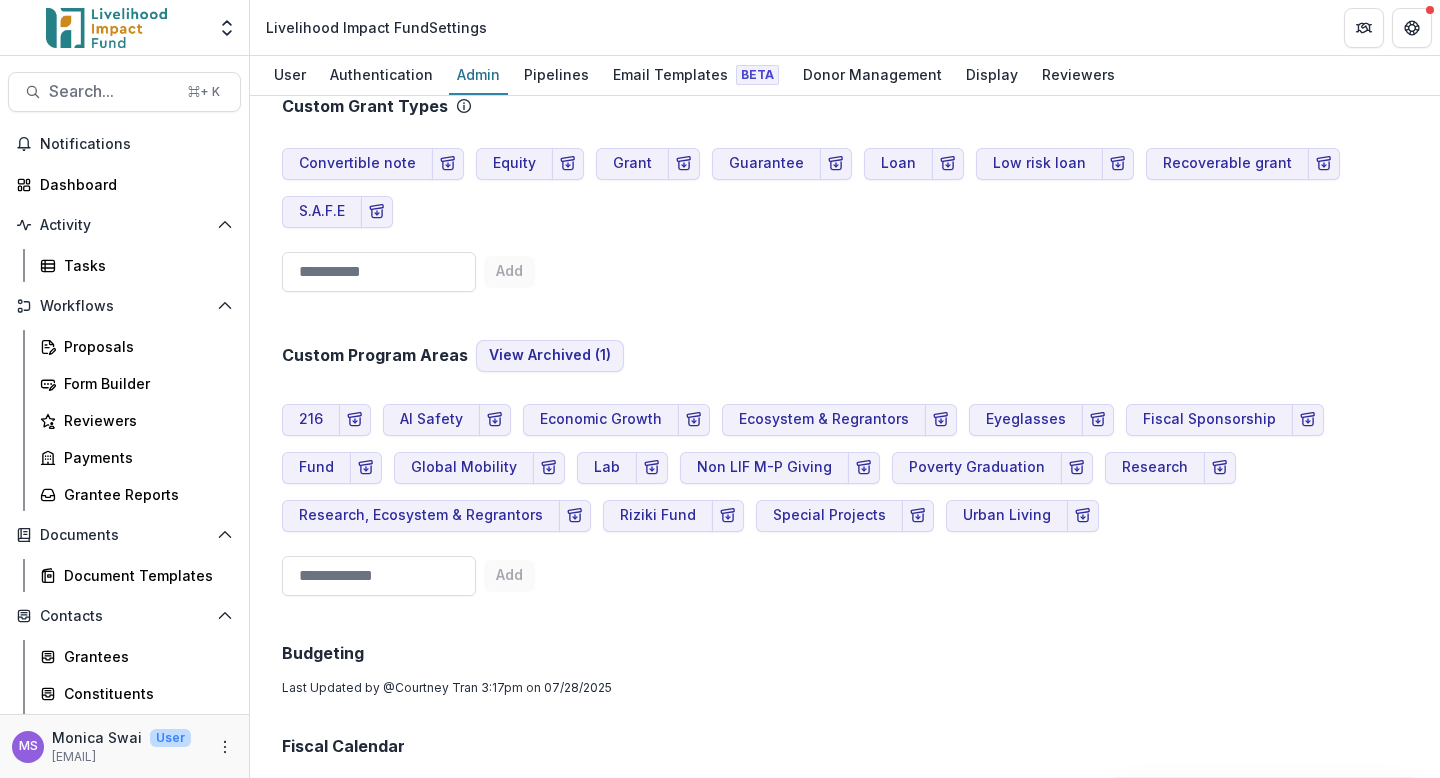 scroll, scrollTop: 3444, scrollLeft: 0, axis: vertical 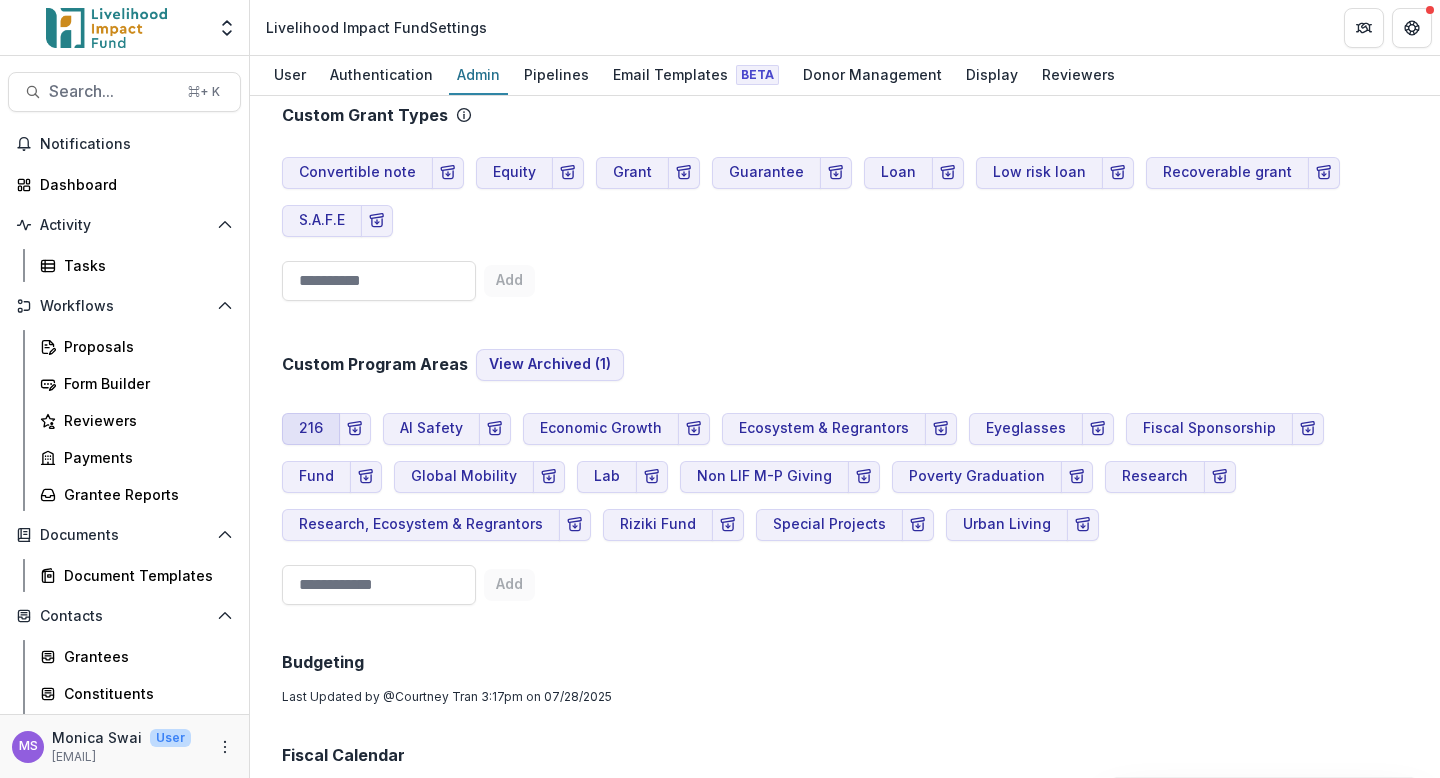 click on "216" at bounding box center (311, 429) 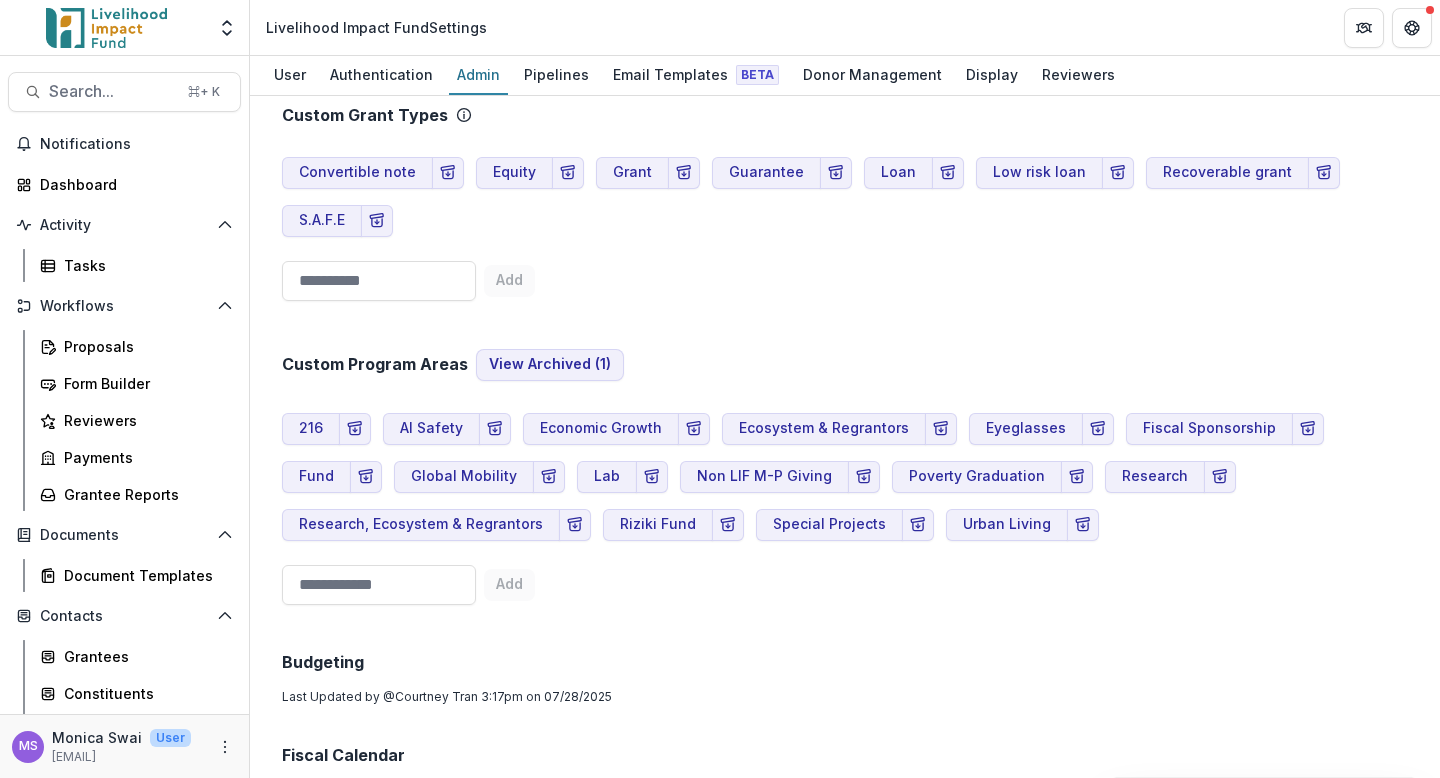 click on "Custom Program Areas View Archived ( 1 ) 216 AI Safety Economic Growth Ecosystem & Regrantors Eyeglasses Fiscal Sponsorship Fund Global Mobility Lab Non LIF M-P Giving Poverty Graduation Research Research, Ecosystem & Regrantors Riziki Fund Special Projects Urban Living Add" at bounding box center [845, 461] 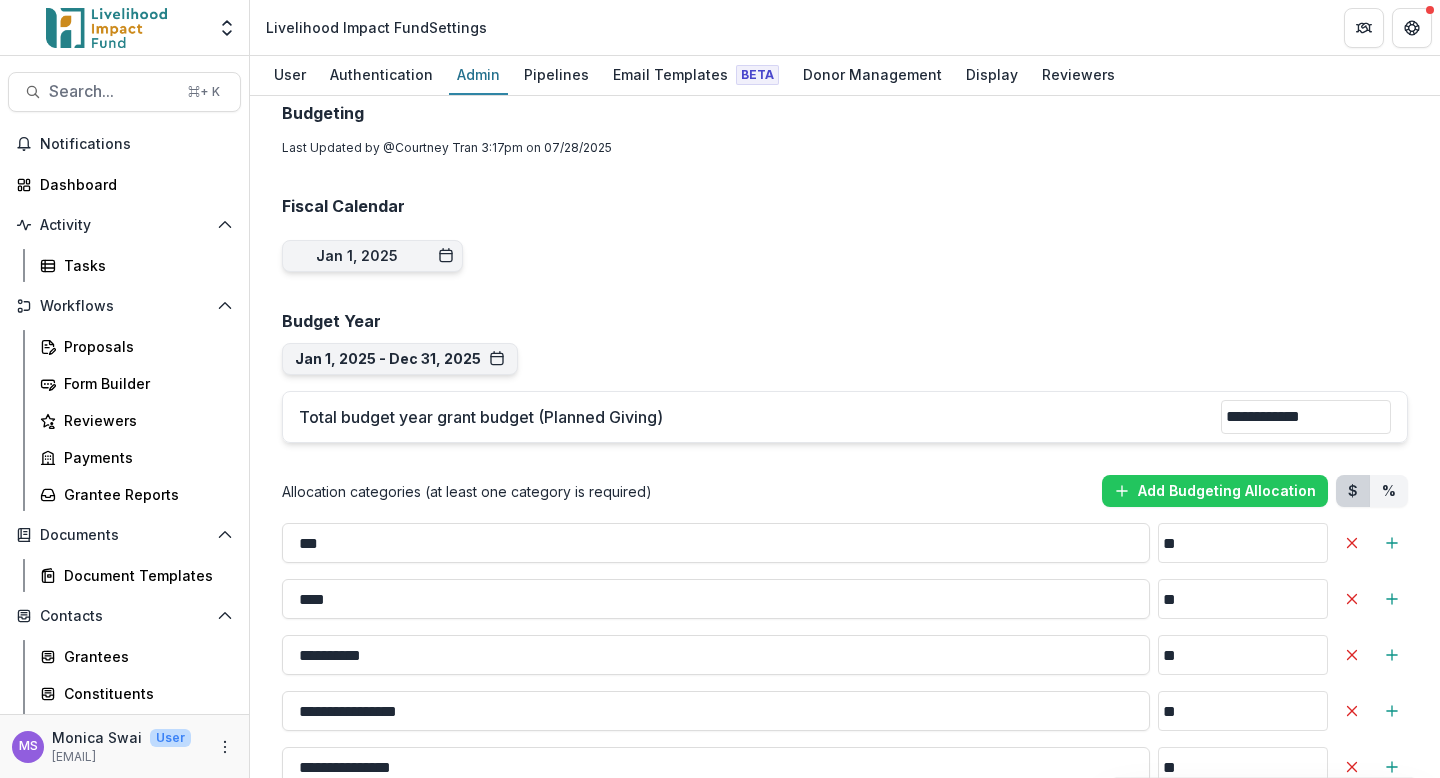 scroll, scrollTop: 3992, scrollLeft: 0, axis: vertical 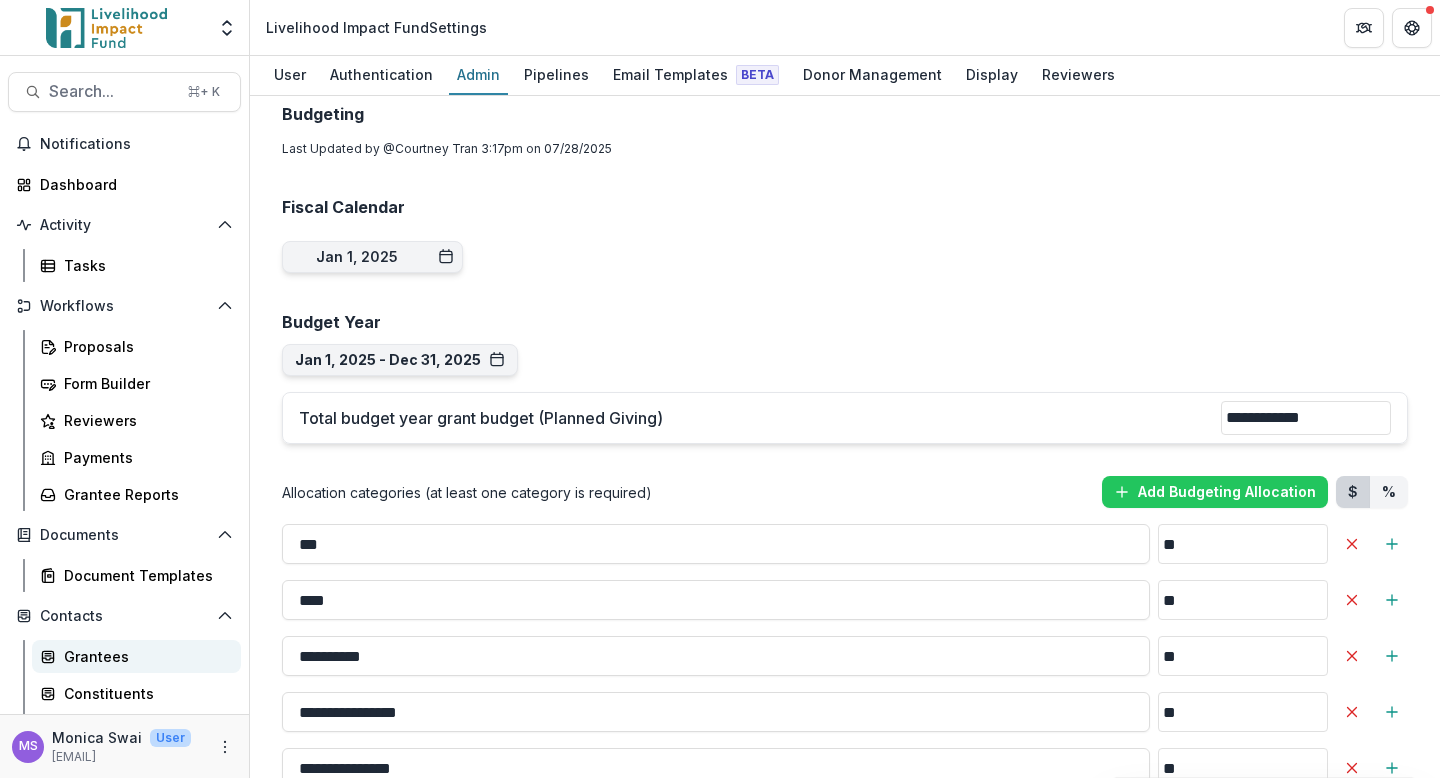 click on "Grantees" at bounding box center [144, 656] 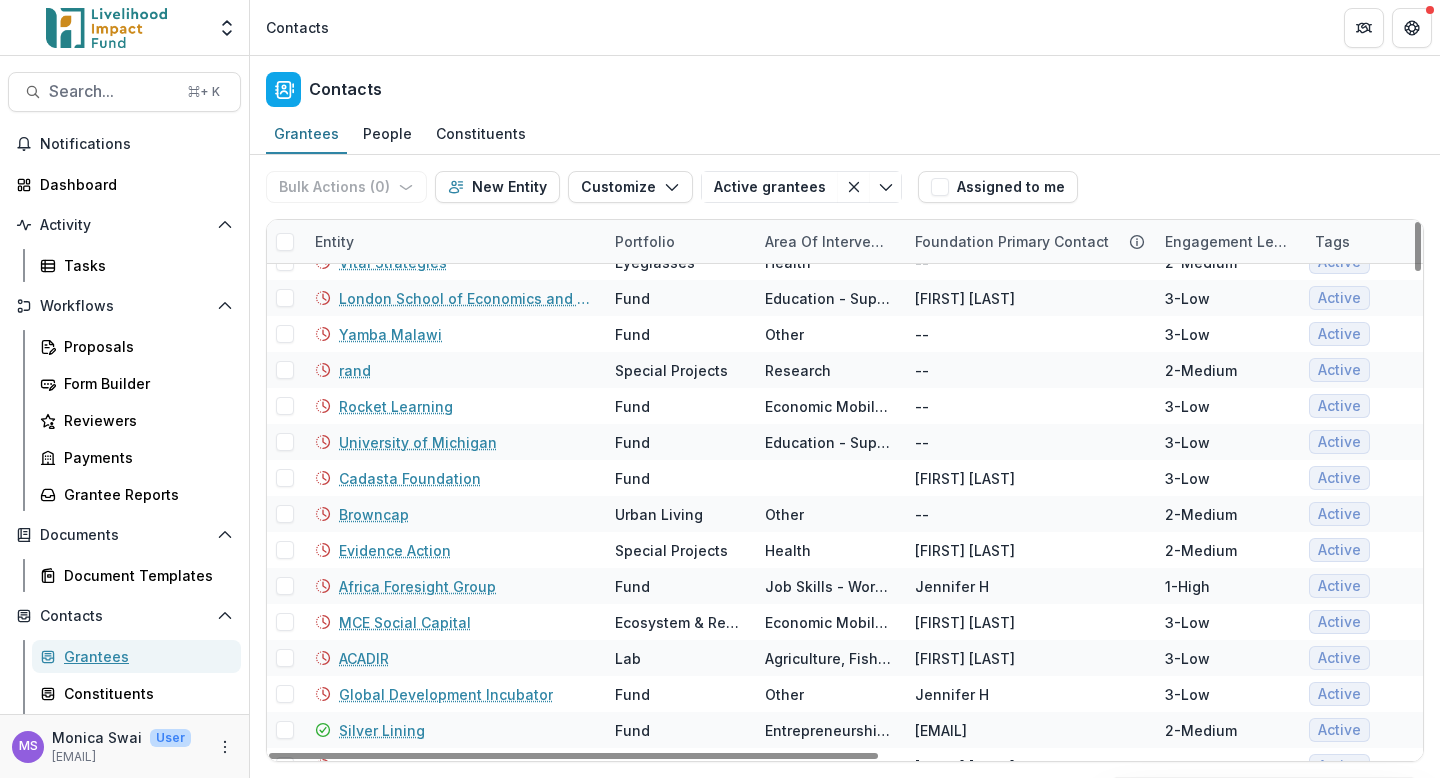 scroll, scrollTop: 4213, scrollLeft: 0, axis: vertical 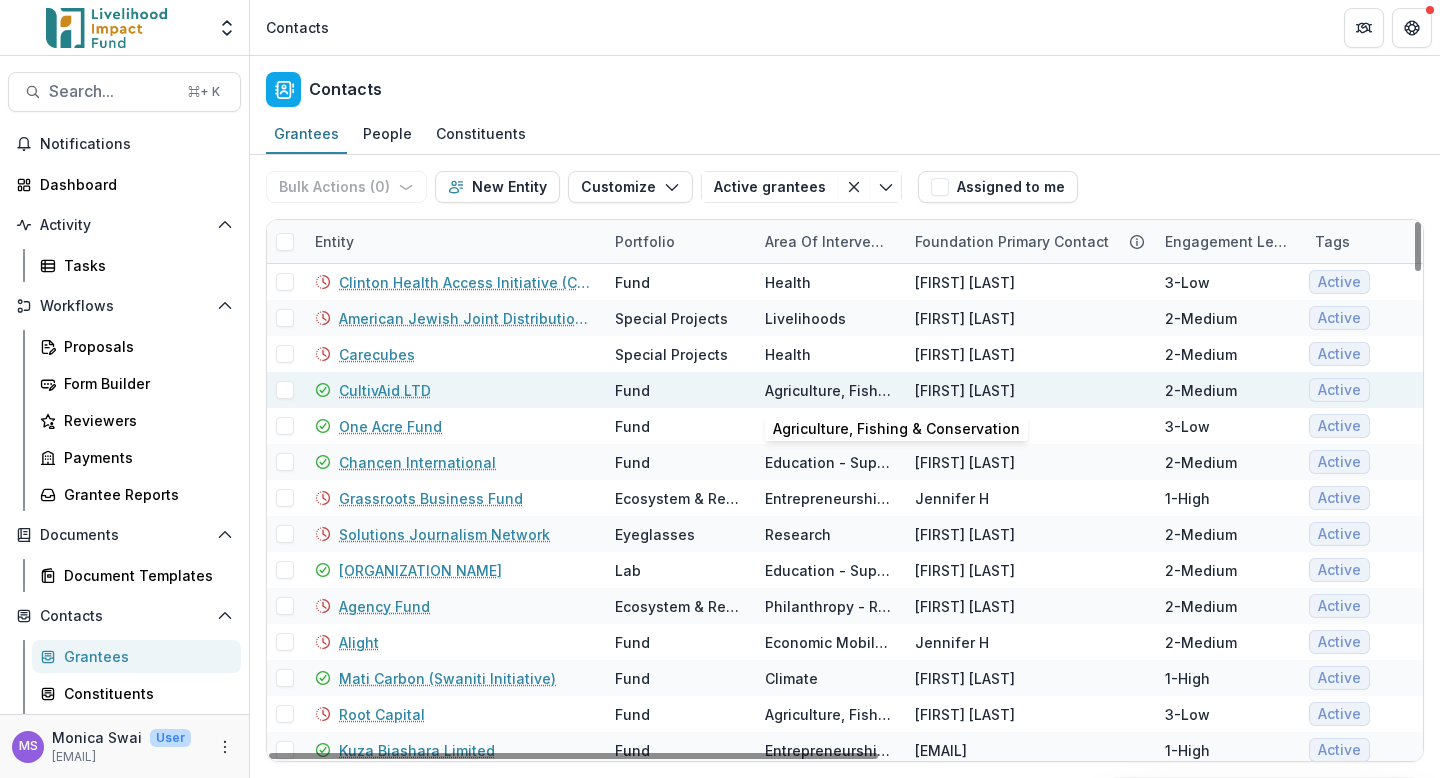 click on "Agriculture, Fishing & Conservation" at bounding box center [828, 390] 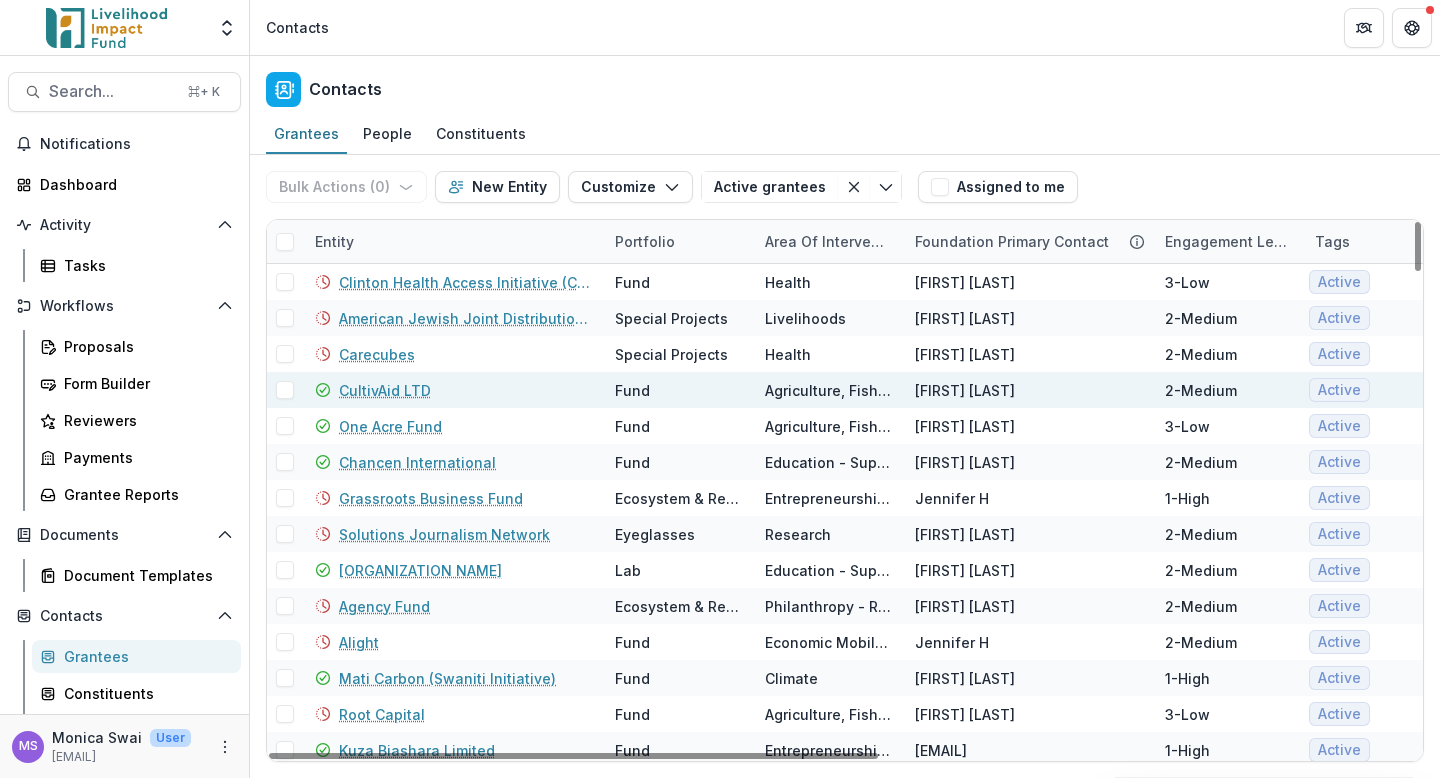 click on "Agriculture, Fishing & Conservation" at bounding box center [828, 390] 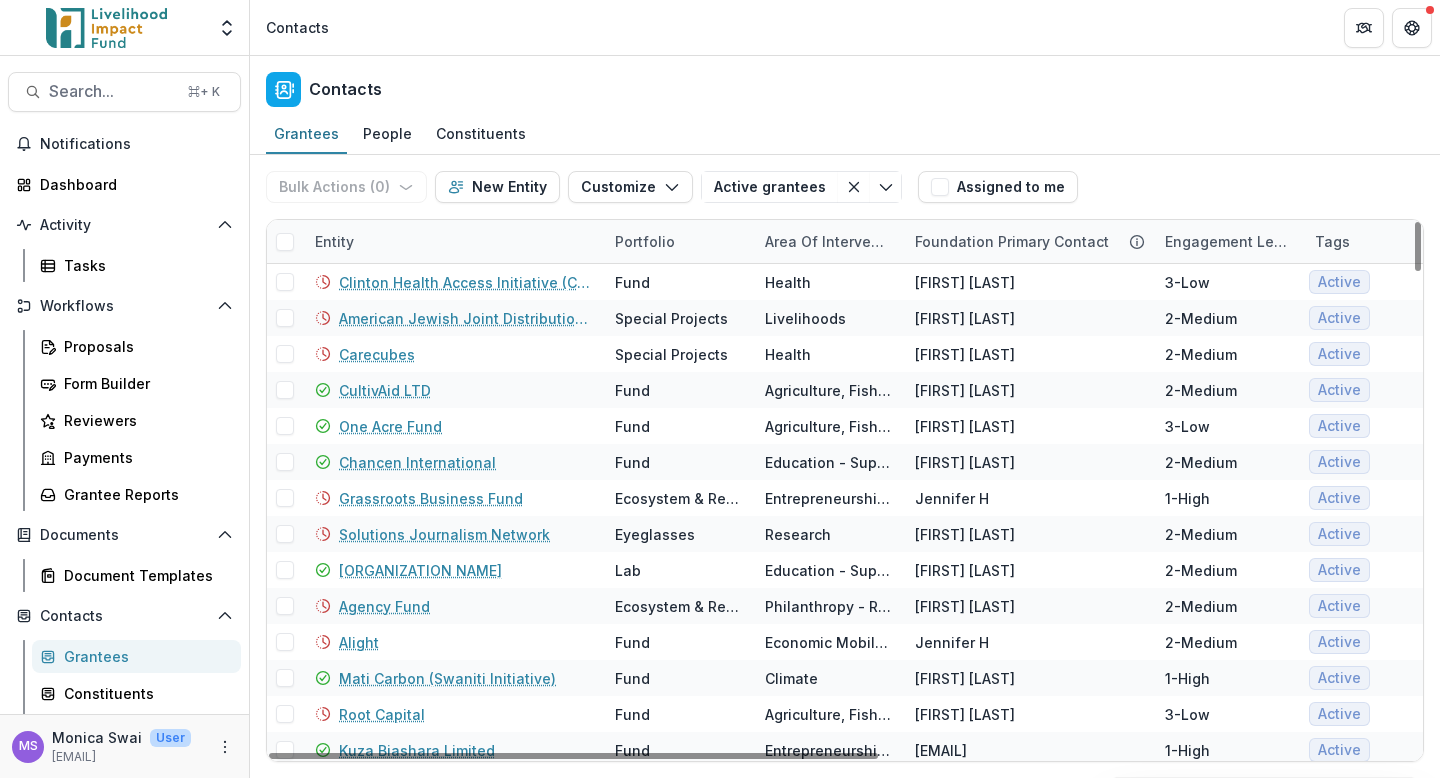 click on "Area of intervention" at bounding box center [828, 241] 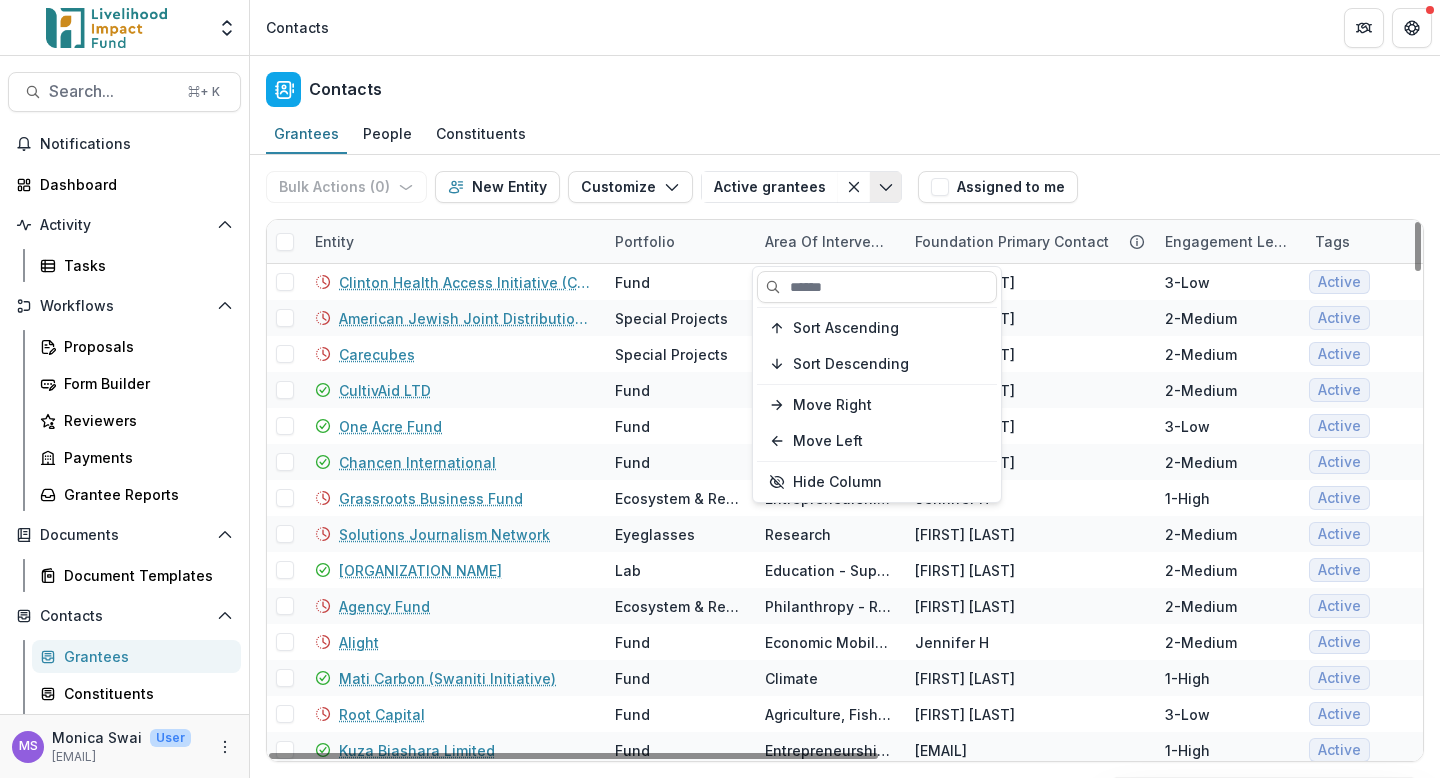 click 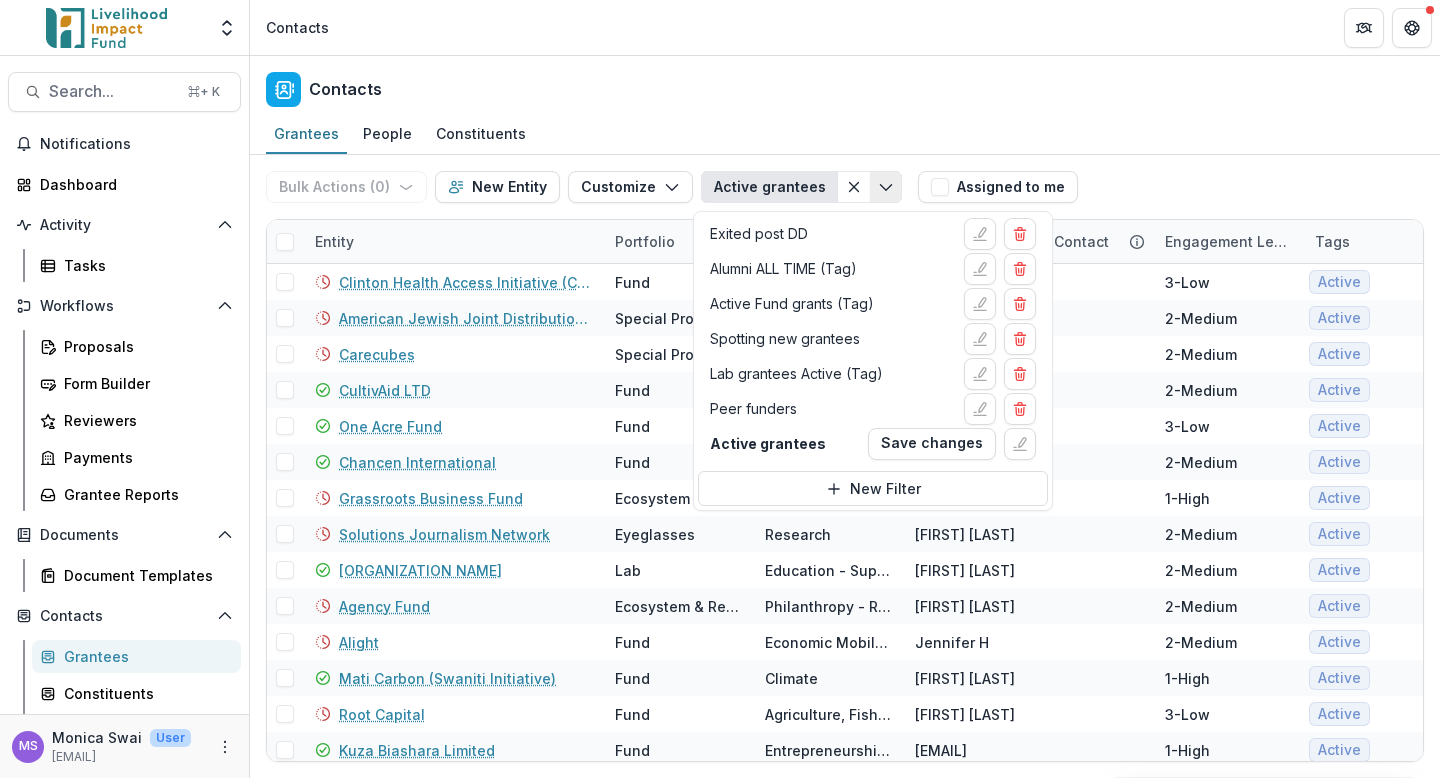 click 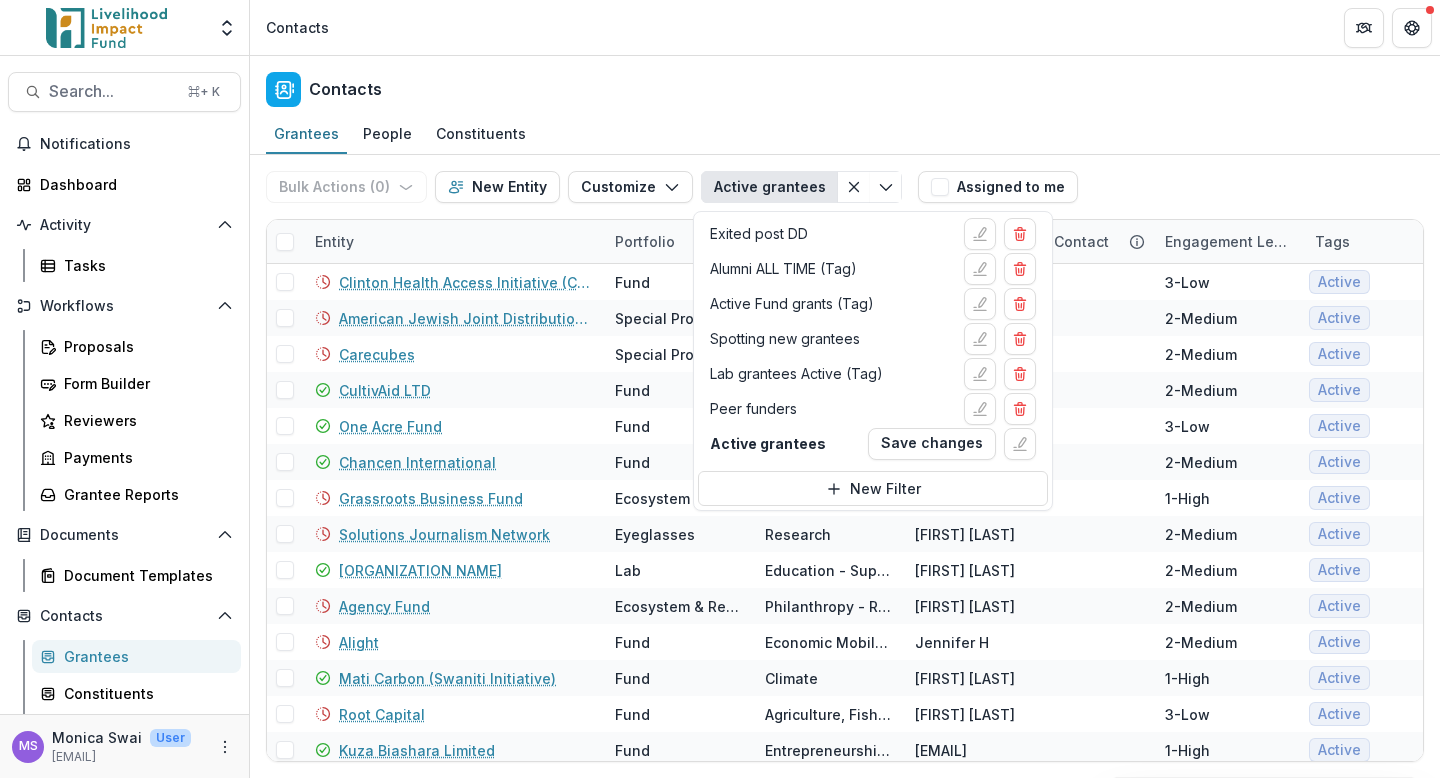 click on "Contacts" at bounding box center [845, 85] 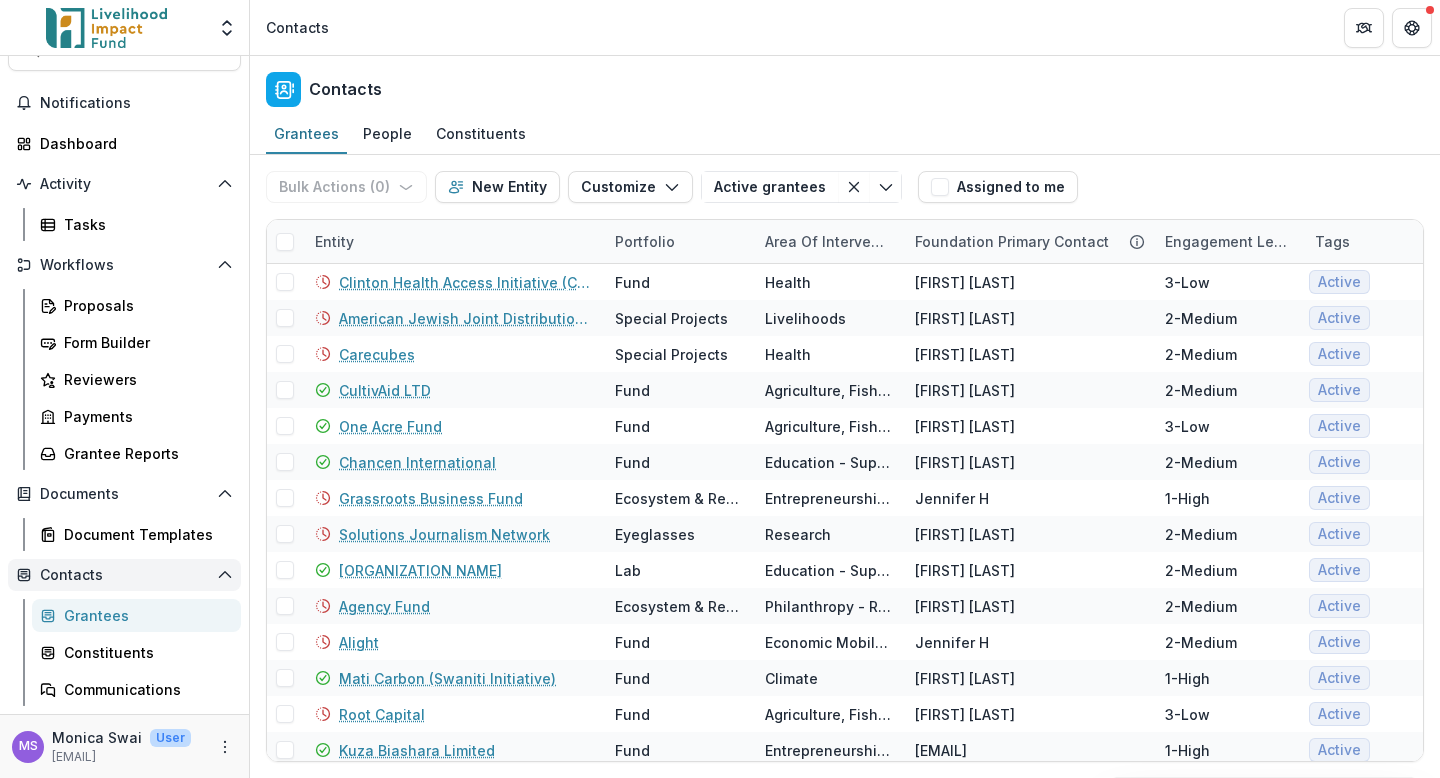 scroll, scrollTop: 0, scrollLeft: 0, axis: both 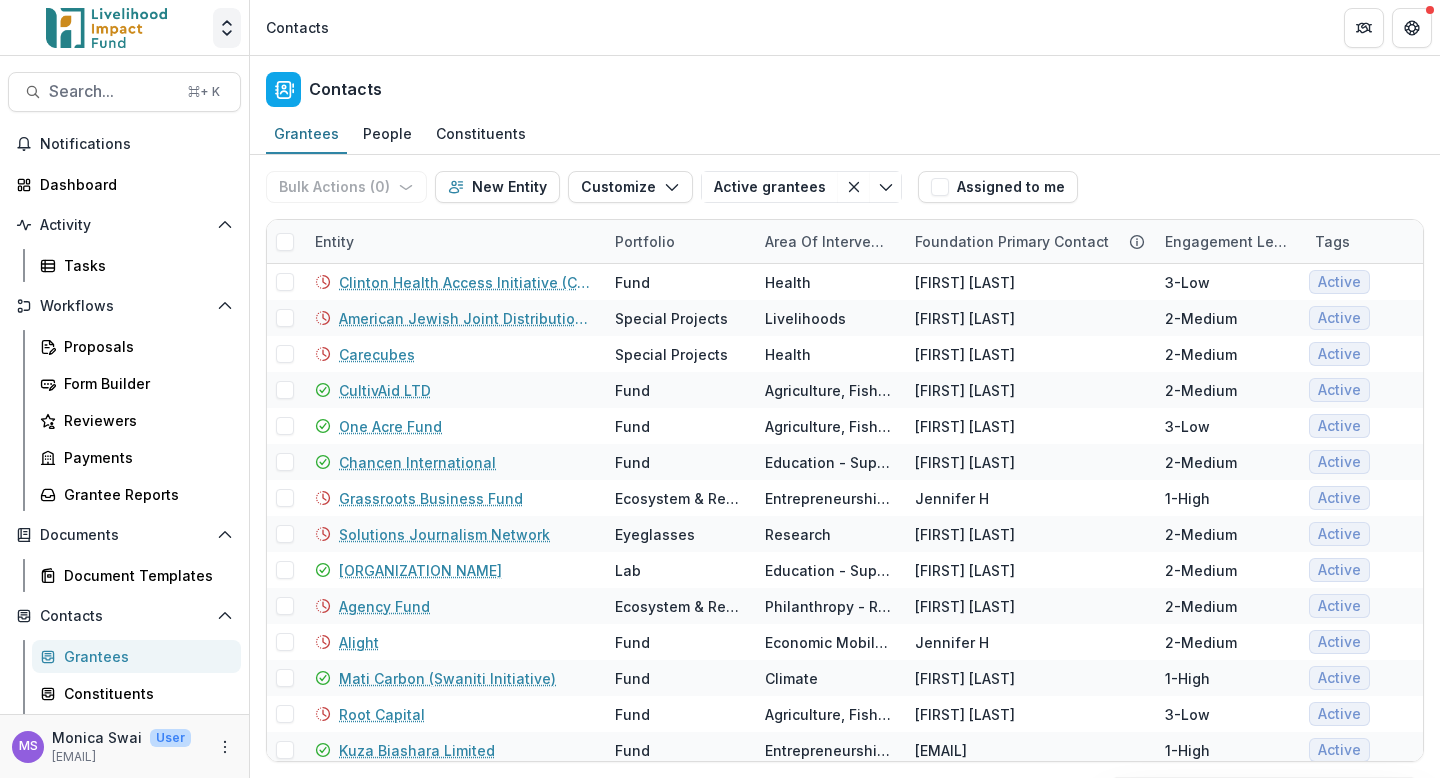 click 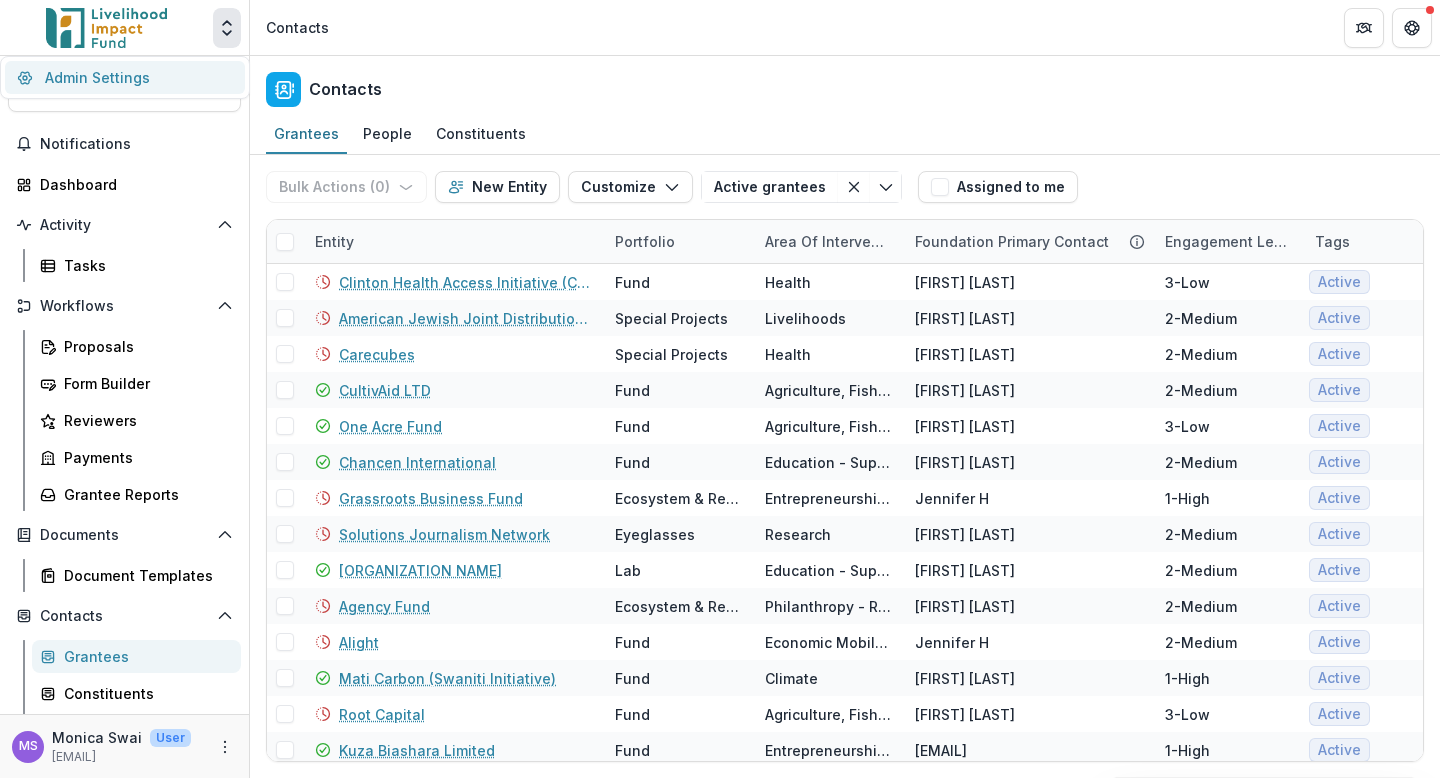 click on "Admin Settings" at bounding box center (125, 77) 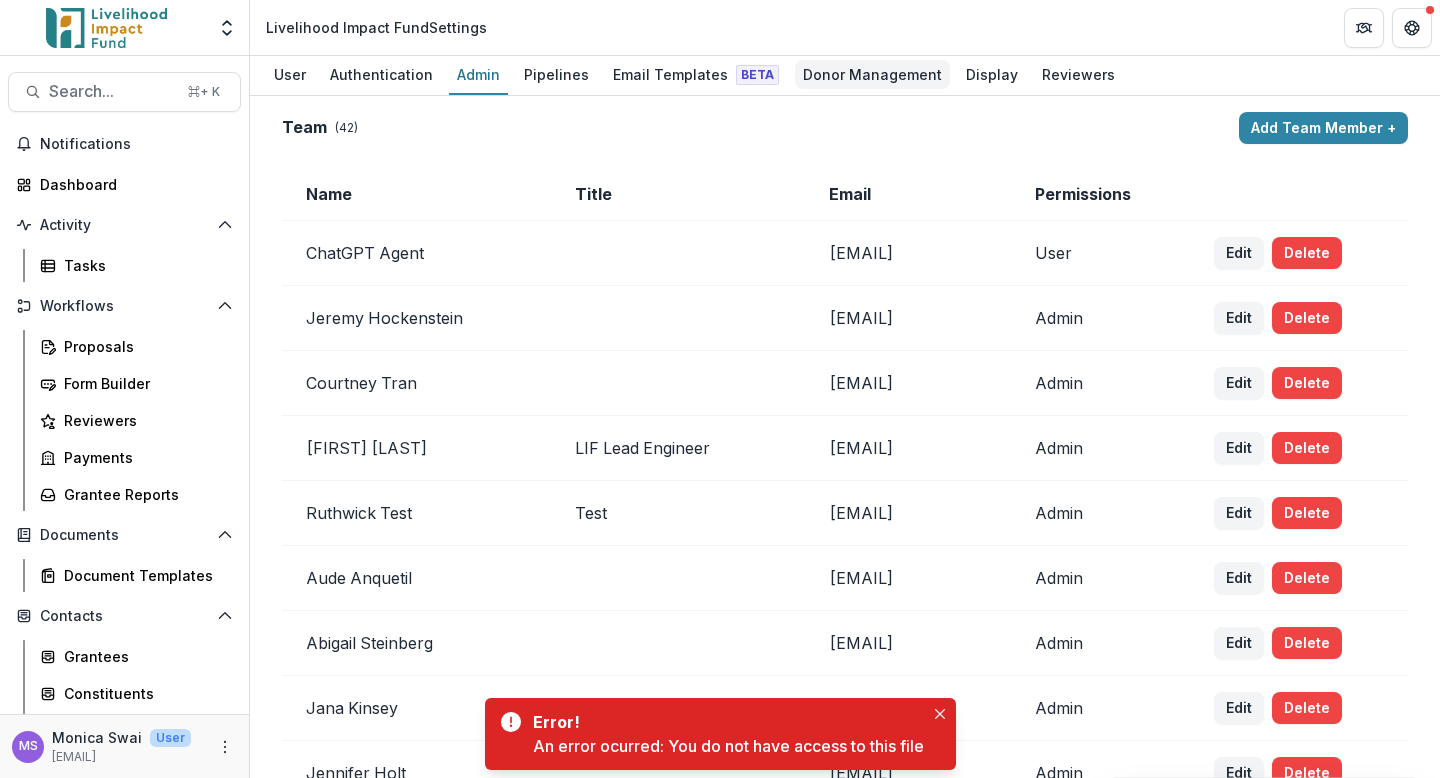 click on "Donor Management" at bounding box center (872, 74) 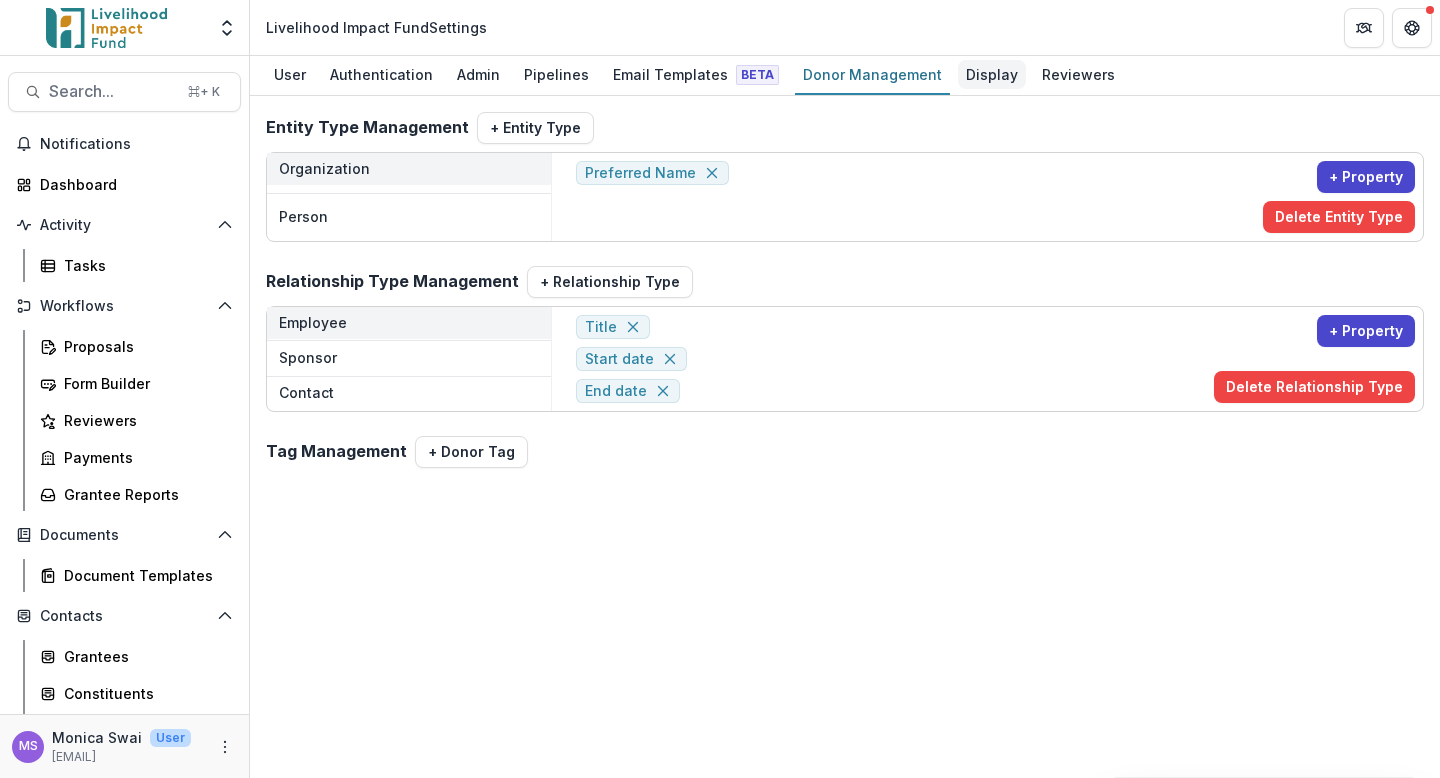click on "Display" at bounding box center [992, 74] 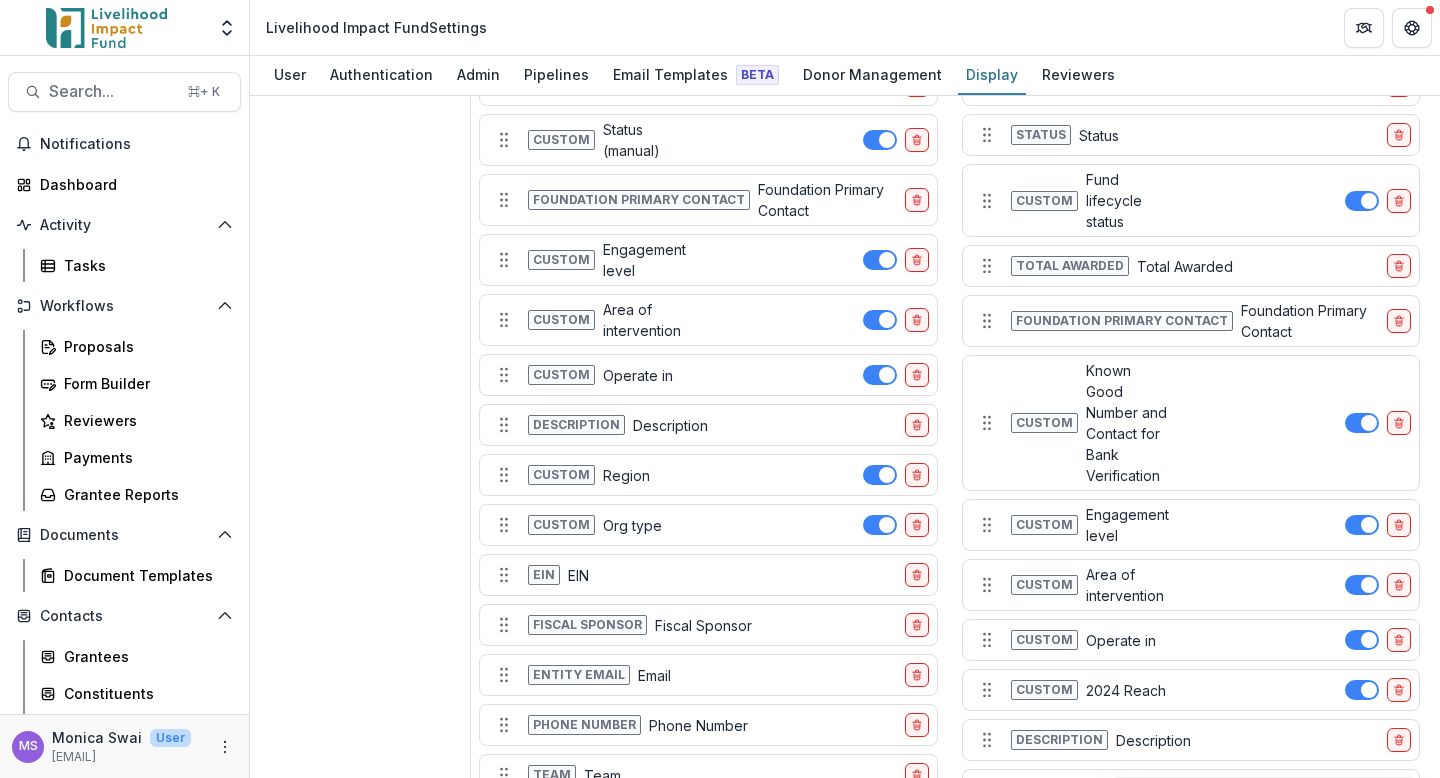 scroll, scrollTop: 1439, scrollLeft: 0, axis: vertical 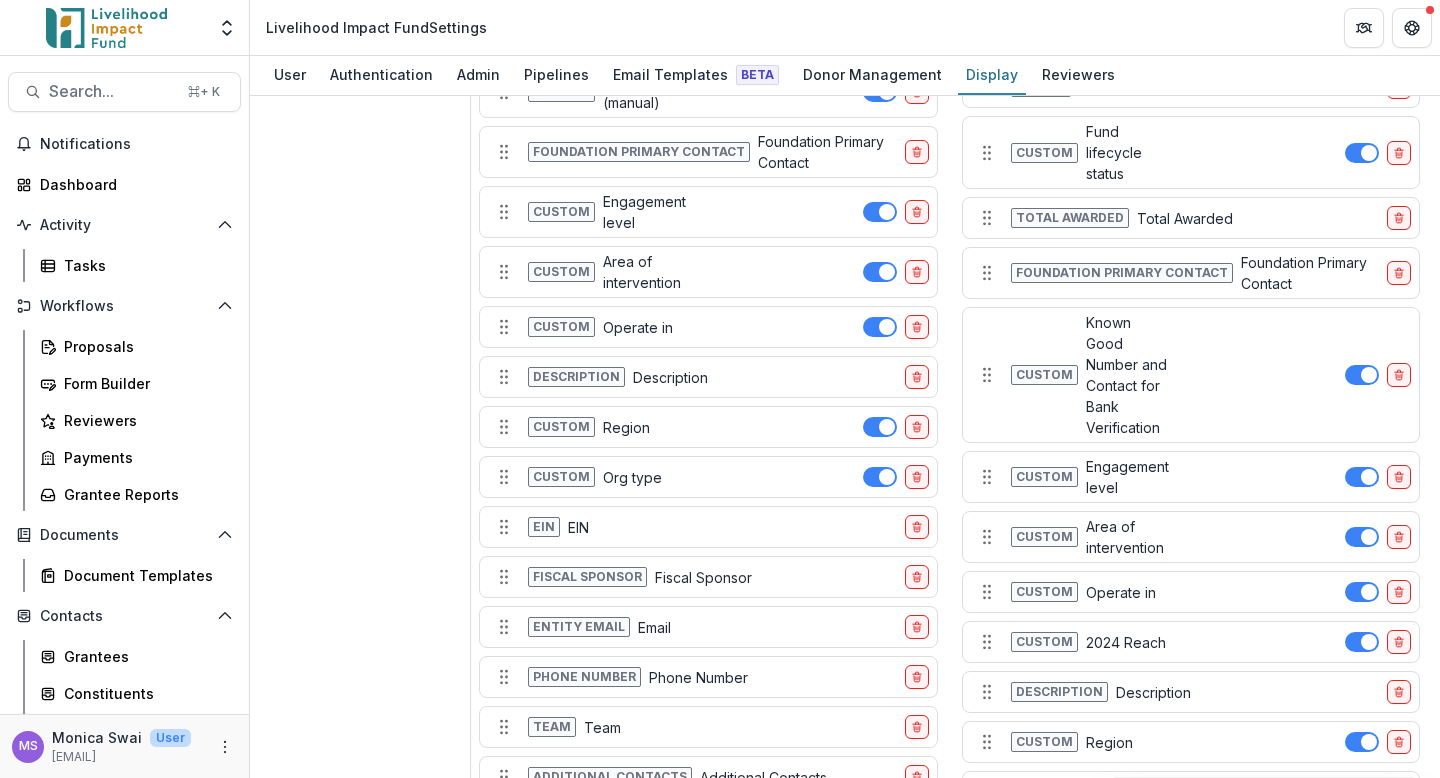click on "Area of intervention" at bounding box center [645, 272] 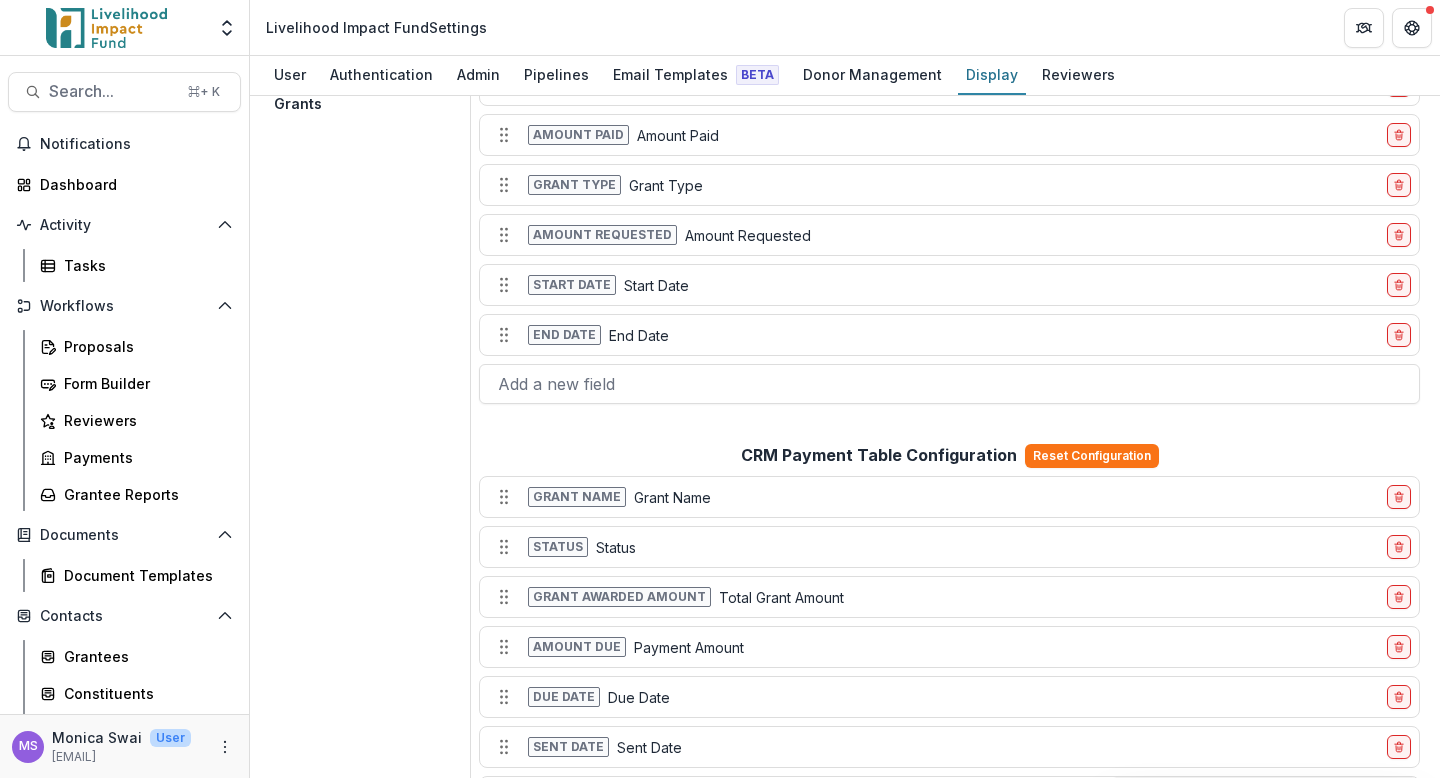 scroll, scrollTop: 0, scrollLeft: 0, axis: both 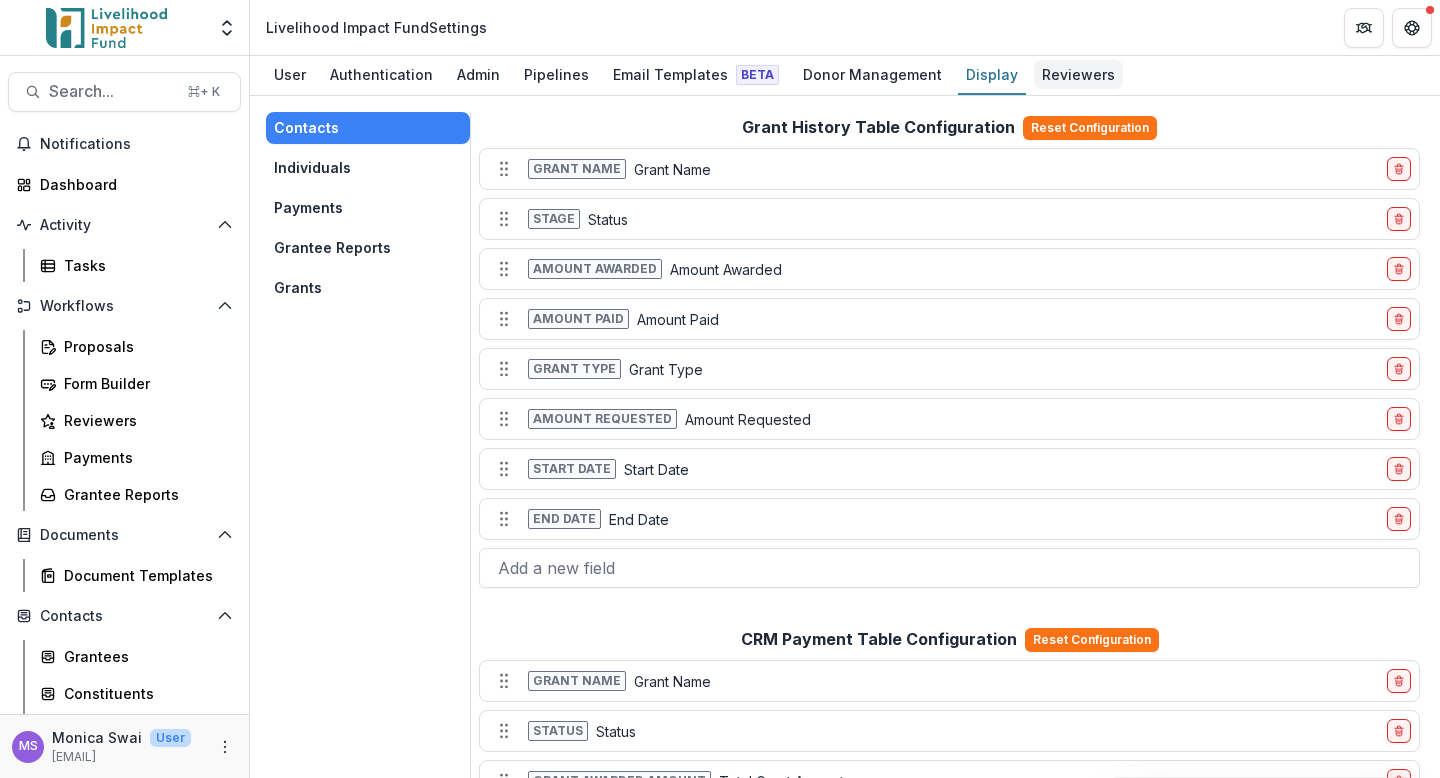 click on "Reviewers" at bounding box center [1078, 74] 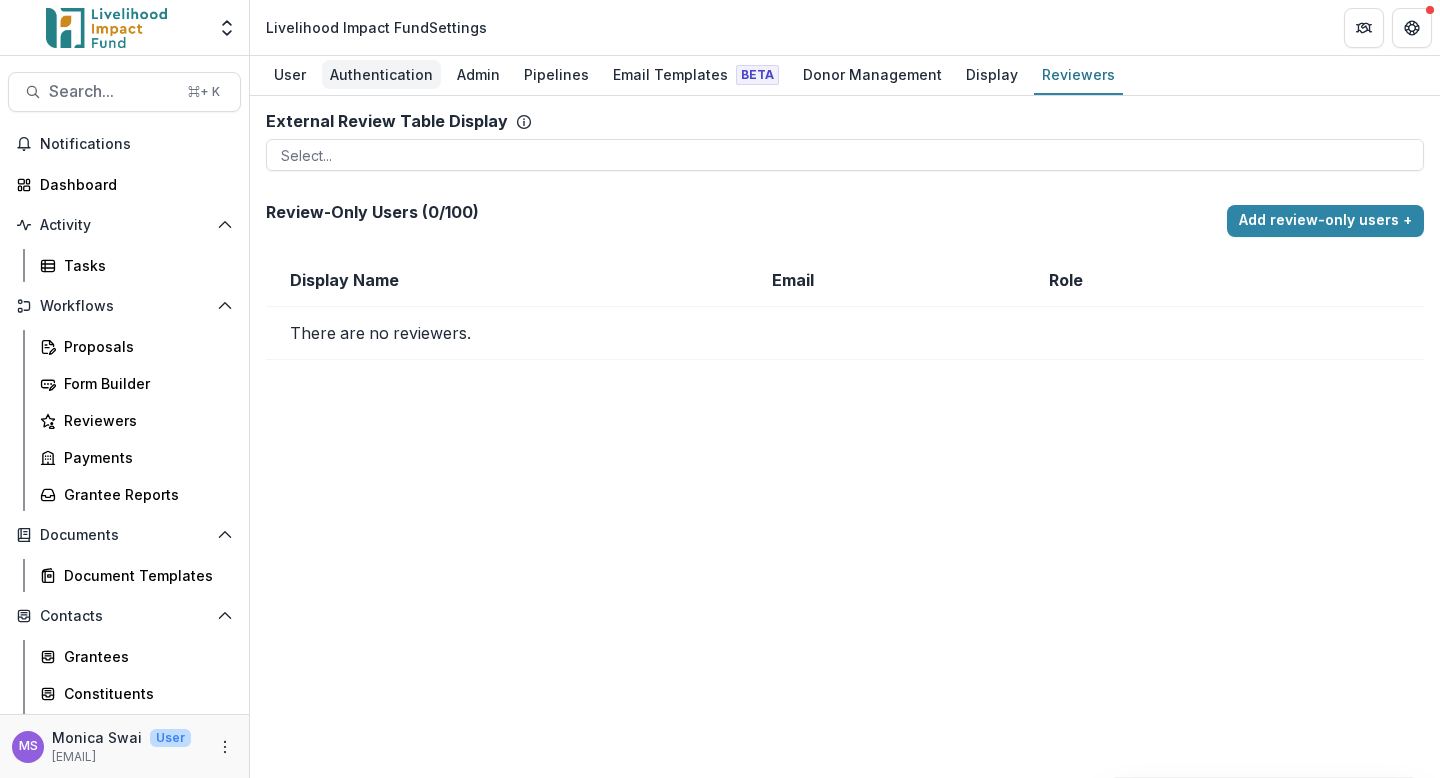 click on "Authentication" at bounding box center [381, 74] 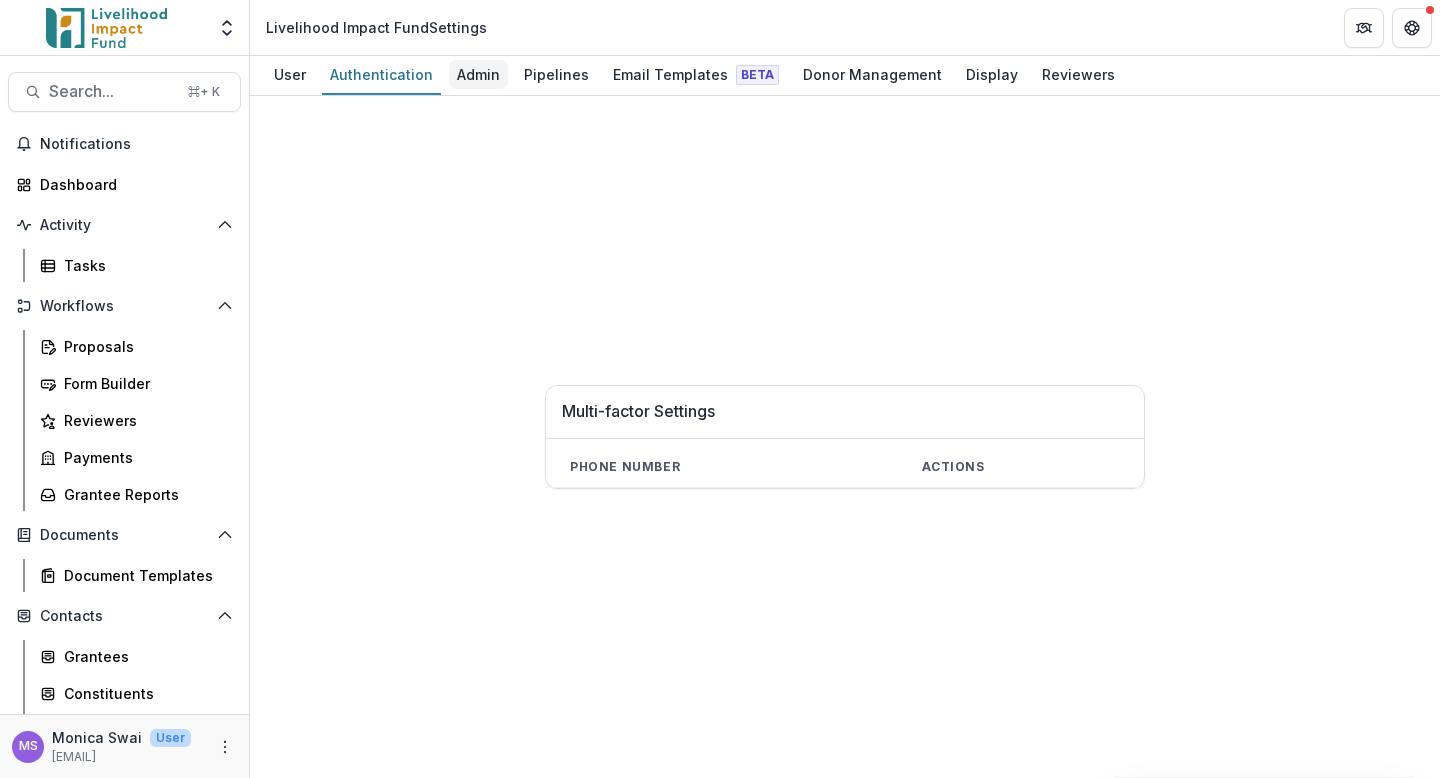 click on "Admin" at bounding box center (478, 74) 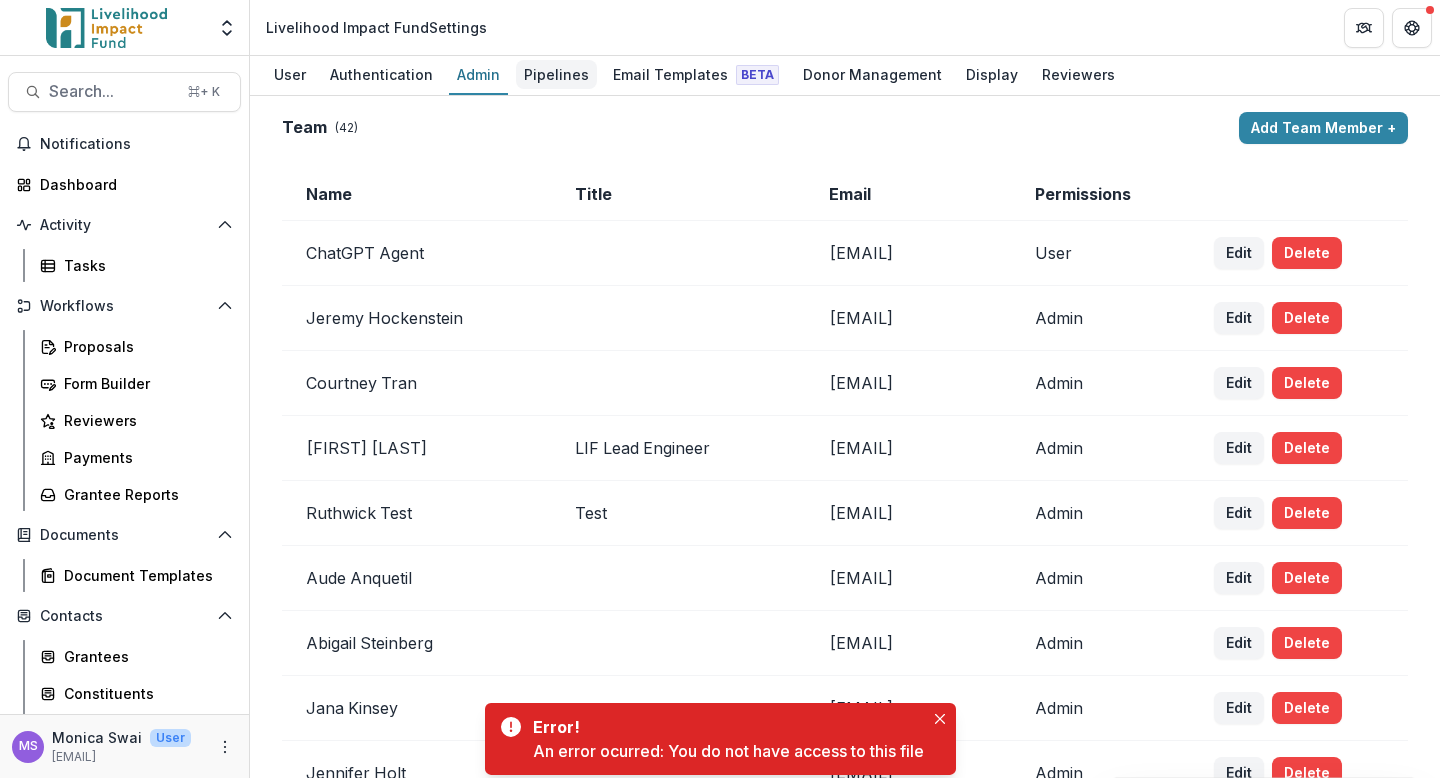 click on "Pipelines" at bounding box center (556, 74) 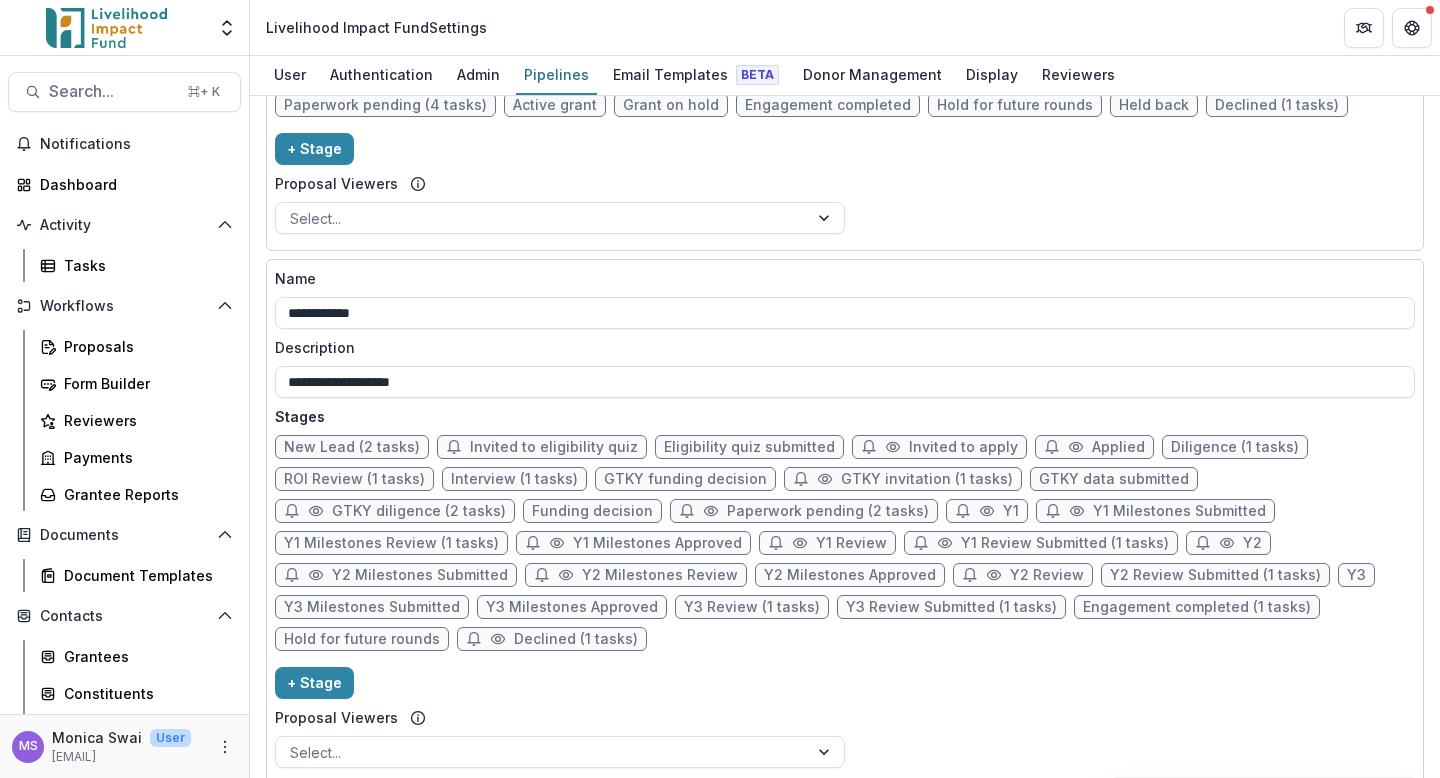 scroll, scrollTop: 620, scrollLeft: 0, axis: vertical 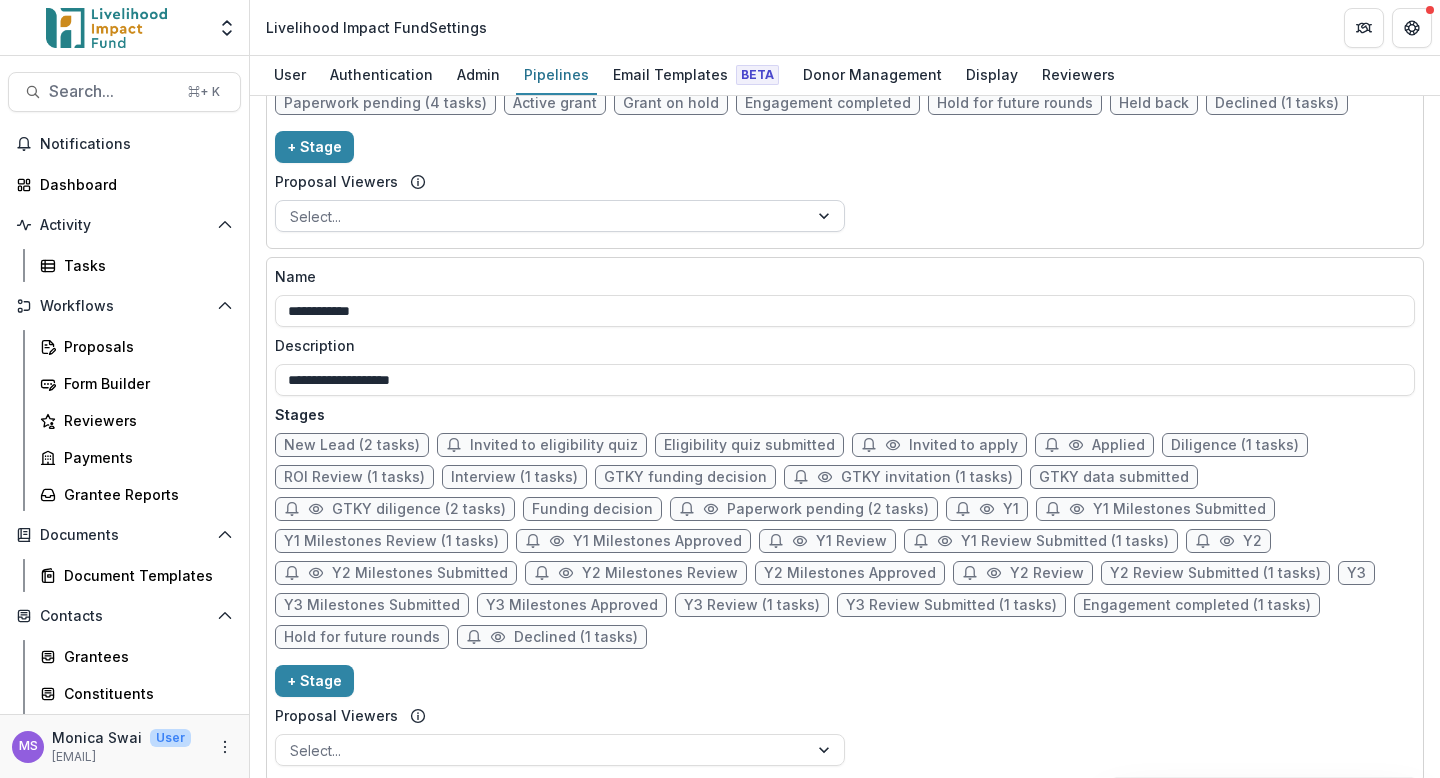 click at bounding box center [826, 216] 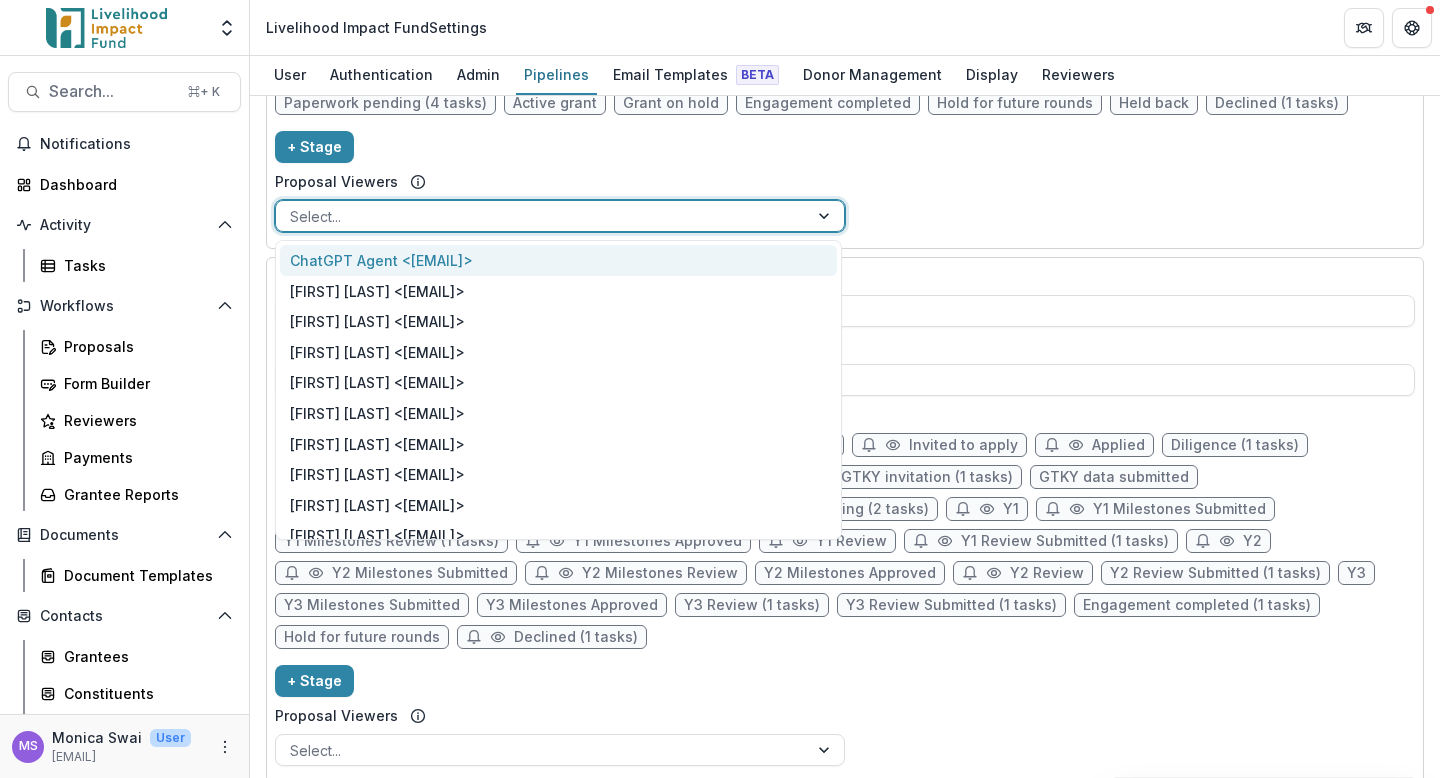 click at bounding box center (826, 216) 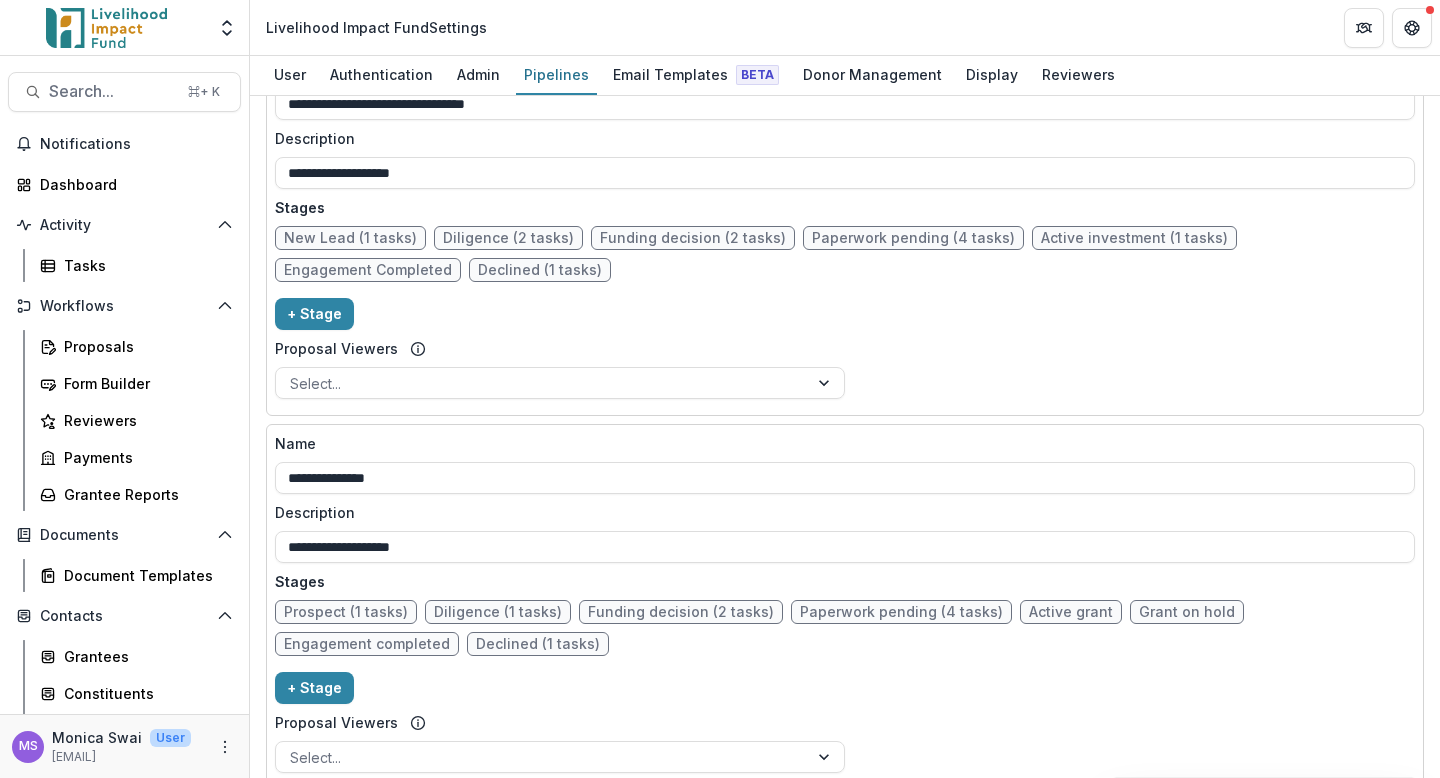 scroll, scrollTop: 1429, scrollLeft: 0, axis: vertical 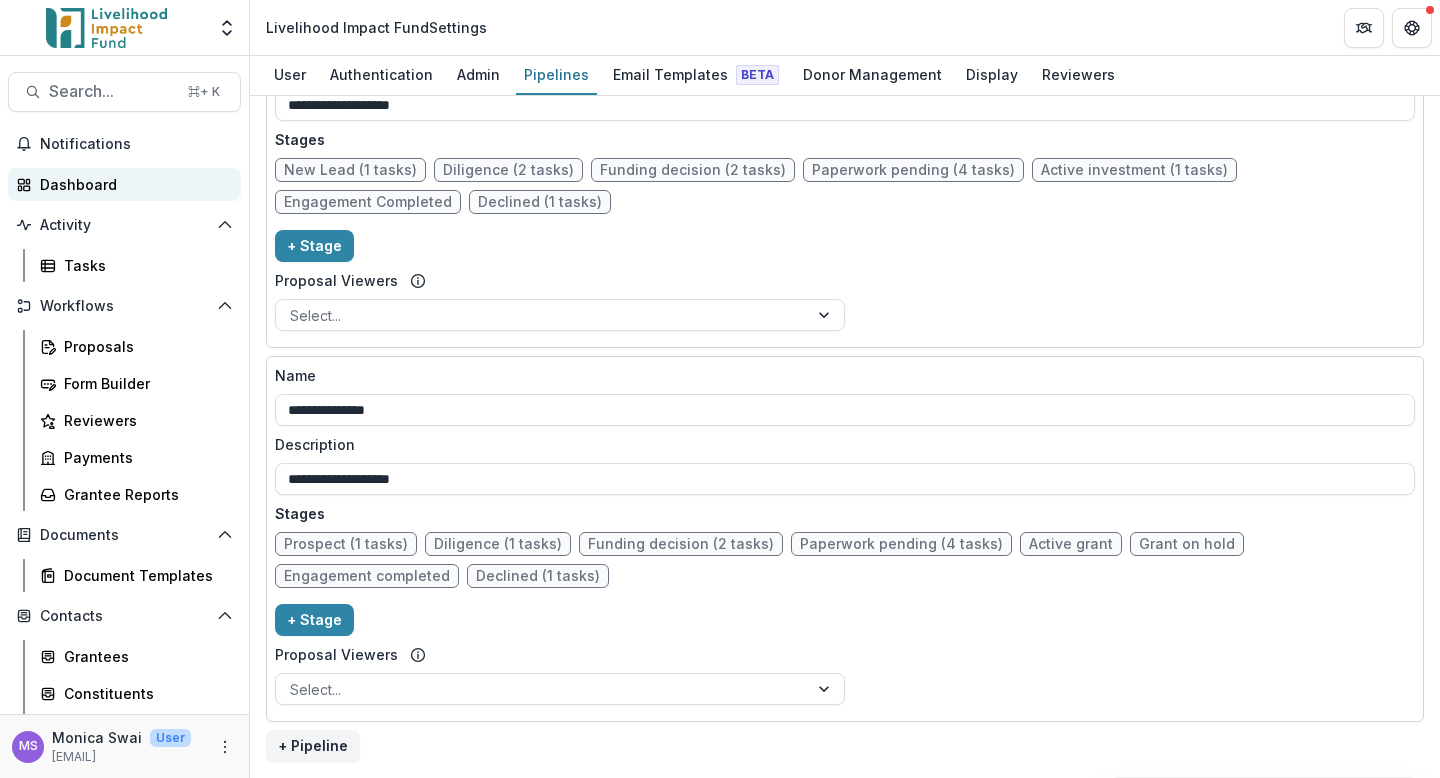 click on "Dashboard" at bounding box center [132, 184] 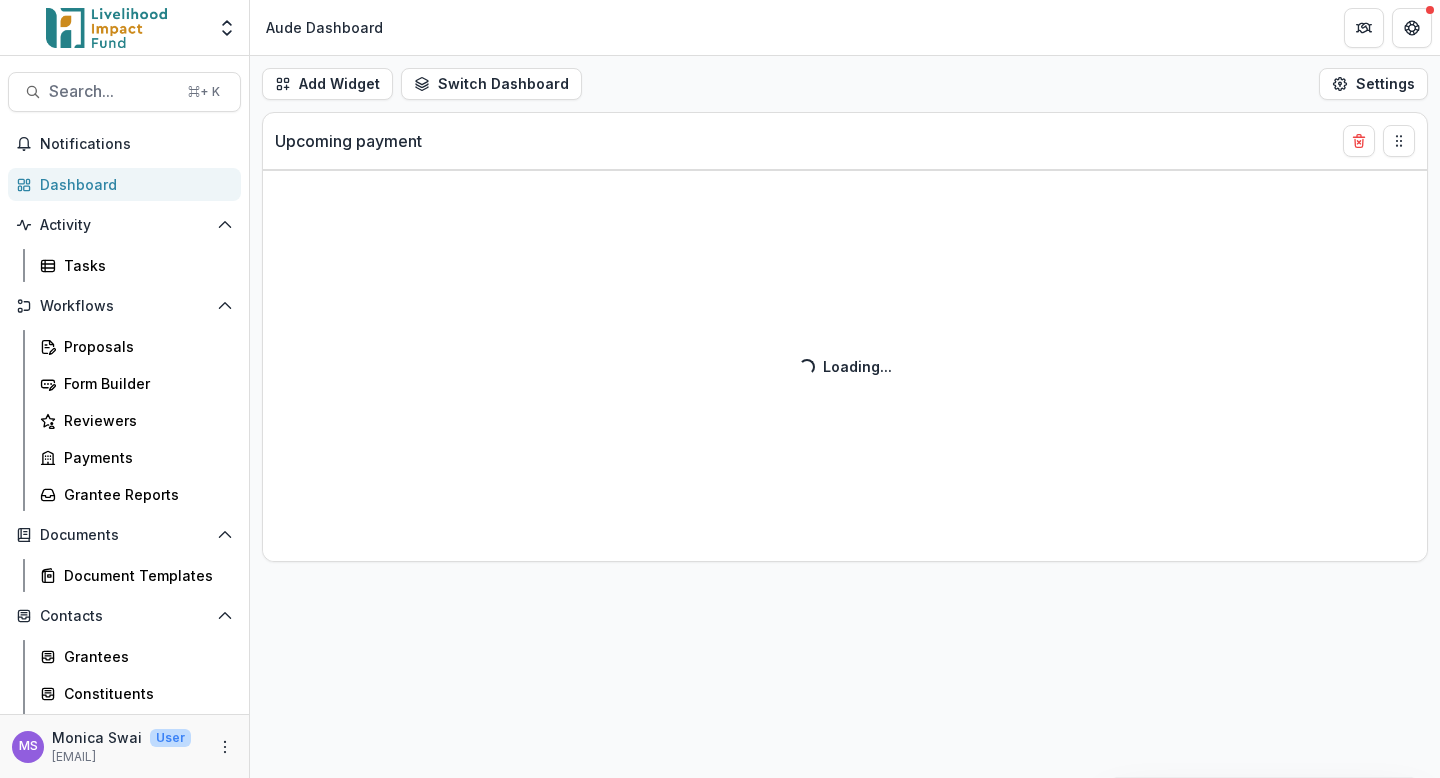 select on "******" 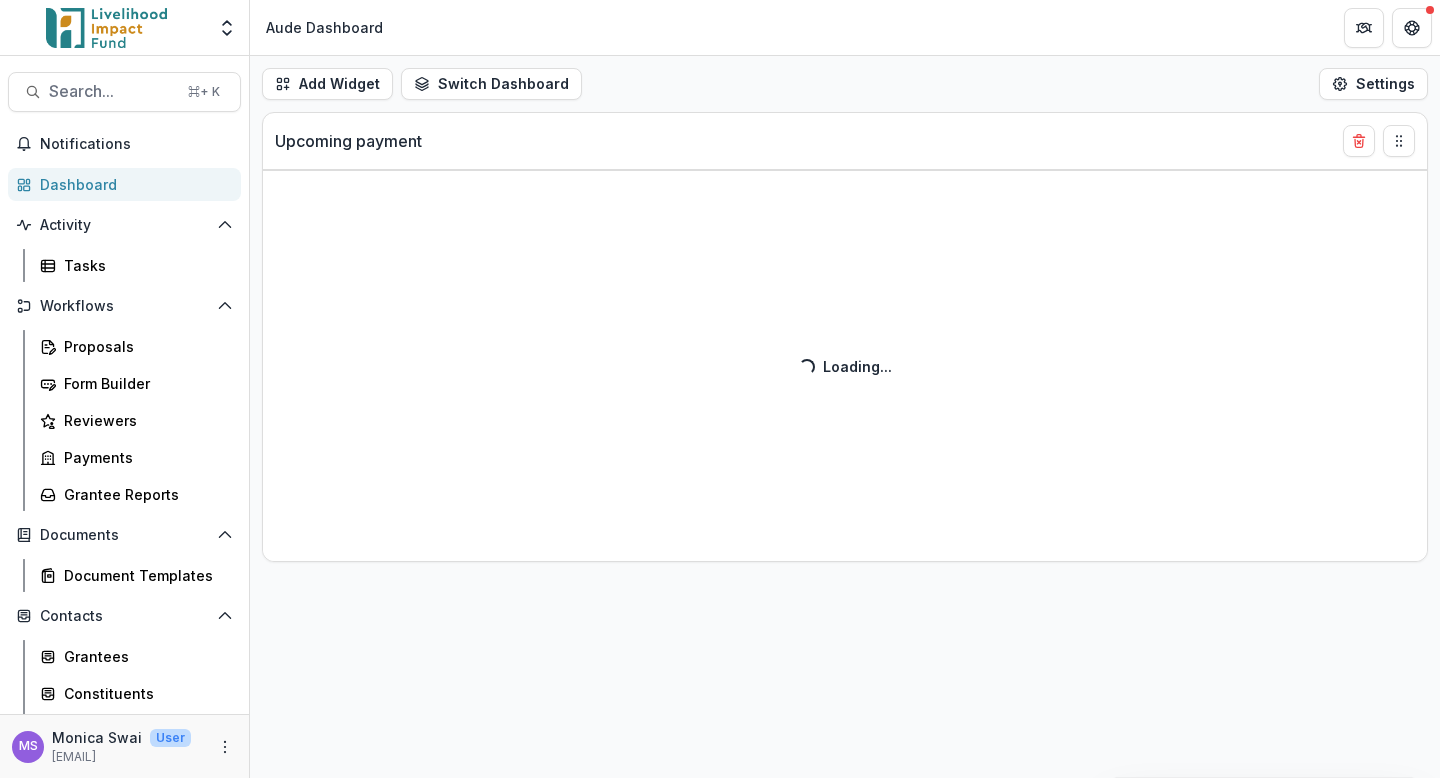 select on "******" 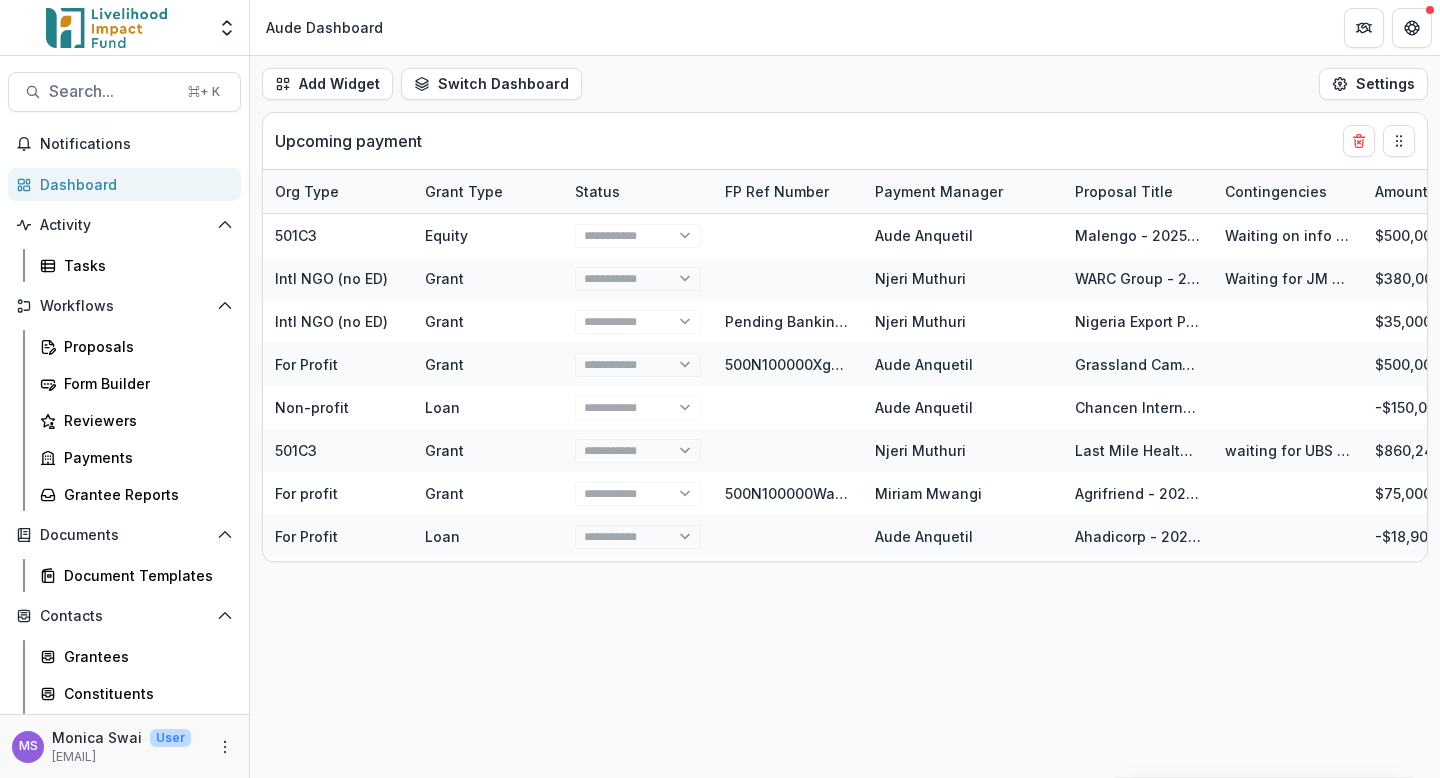 select on "******" 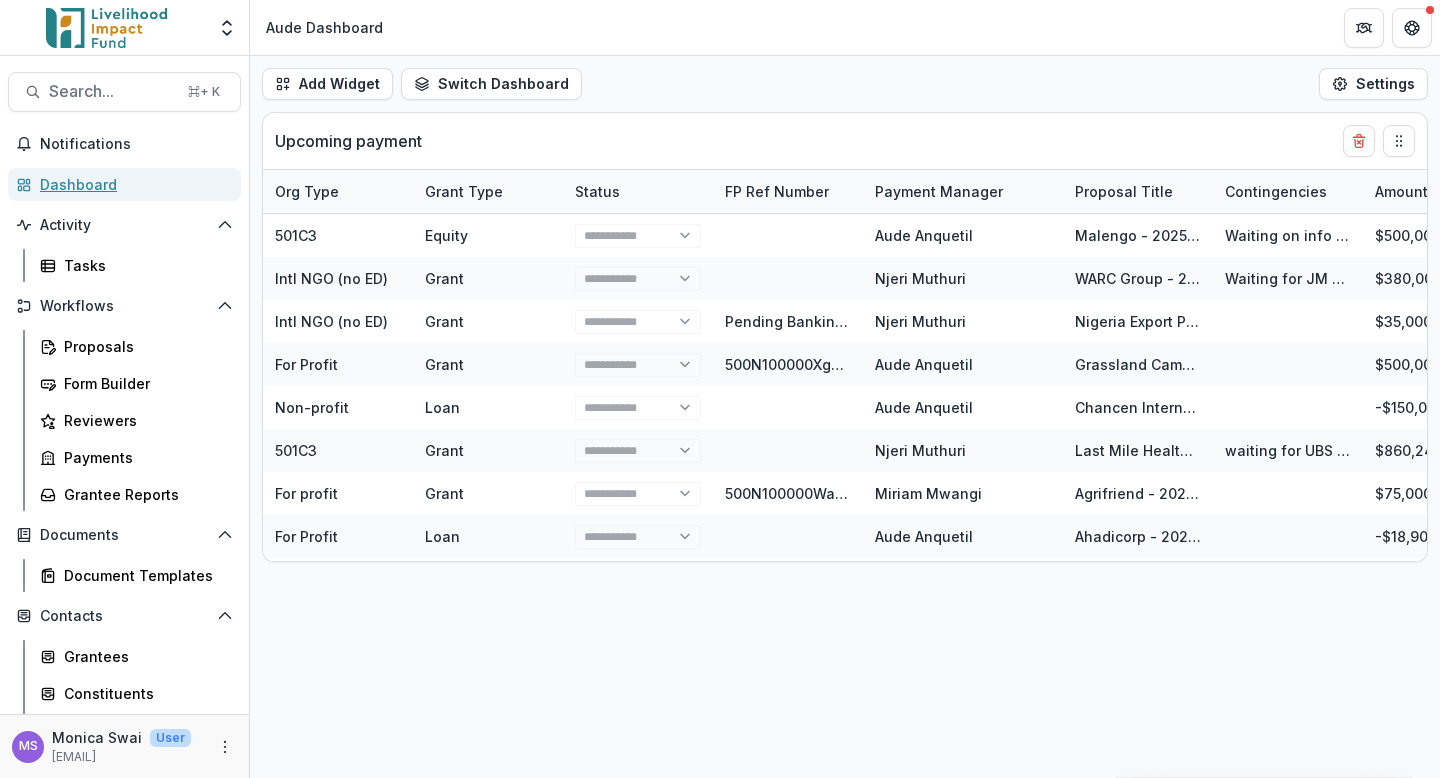 select on "******" 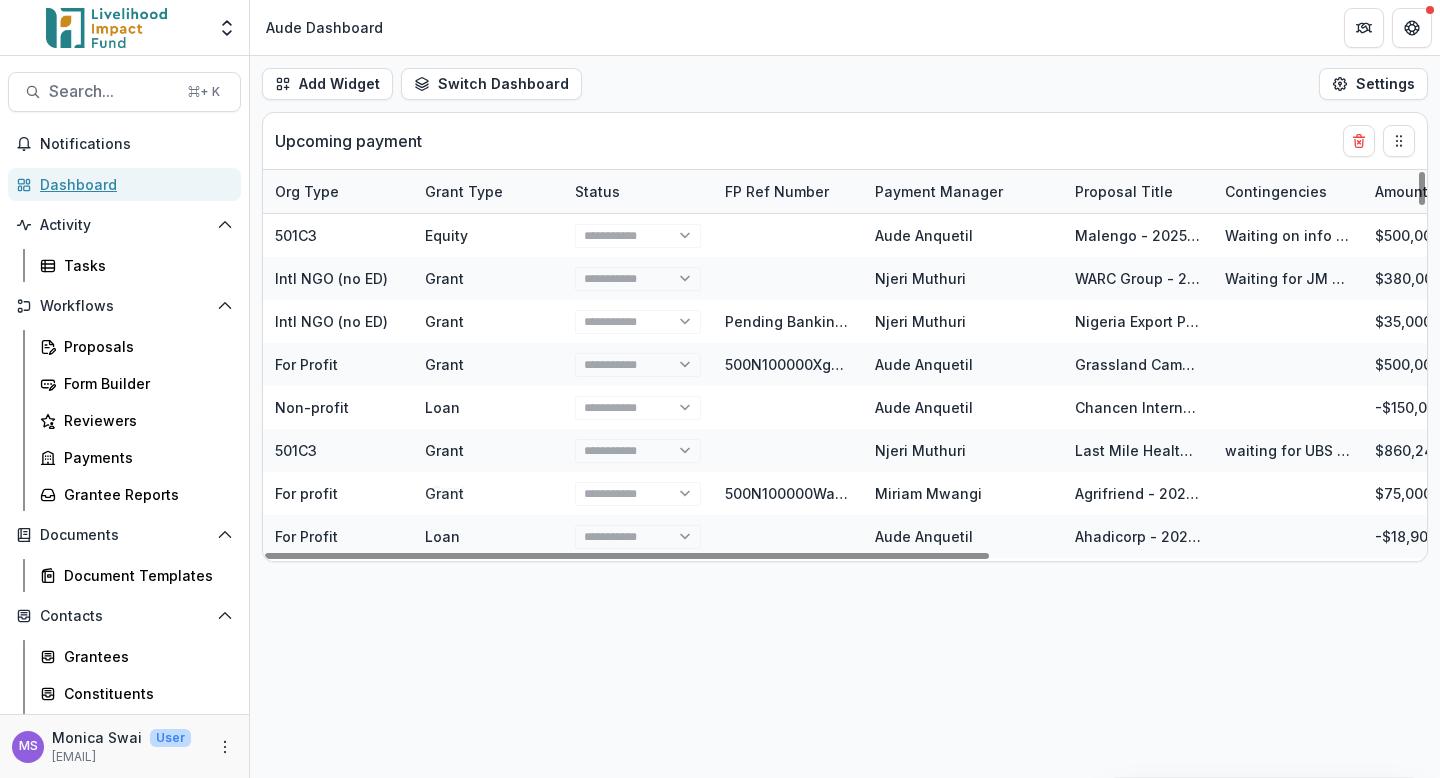 select on "******" 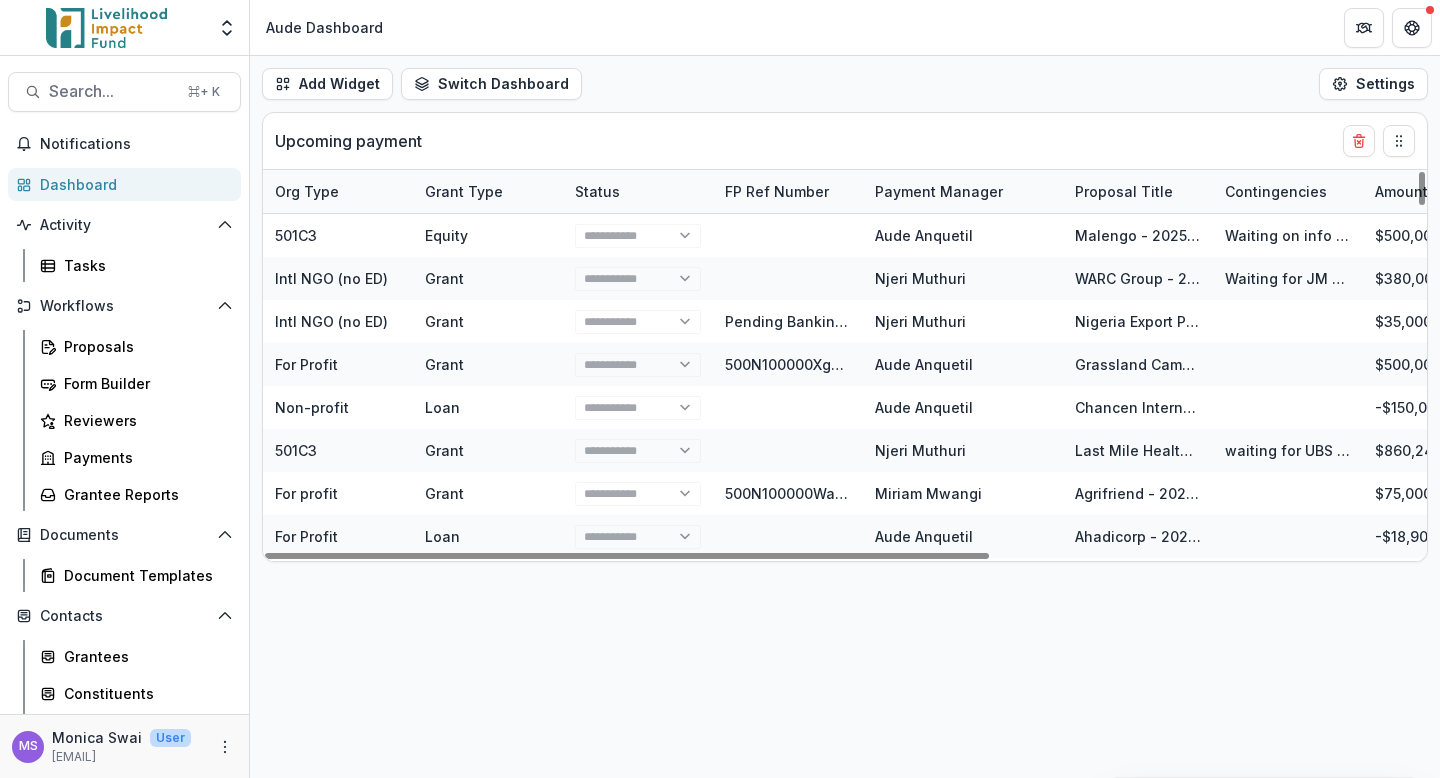 select on "******" 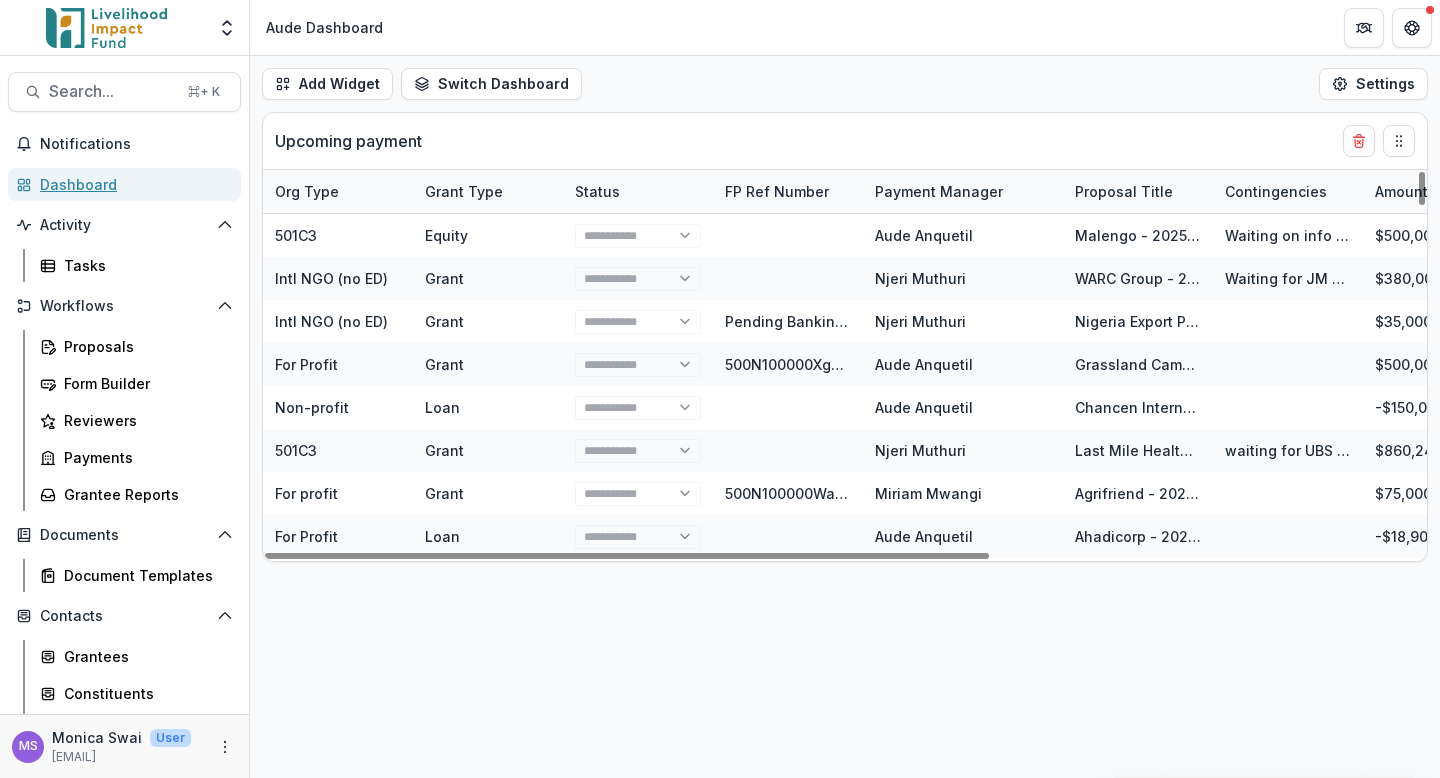 select on "******" 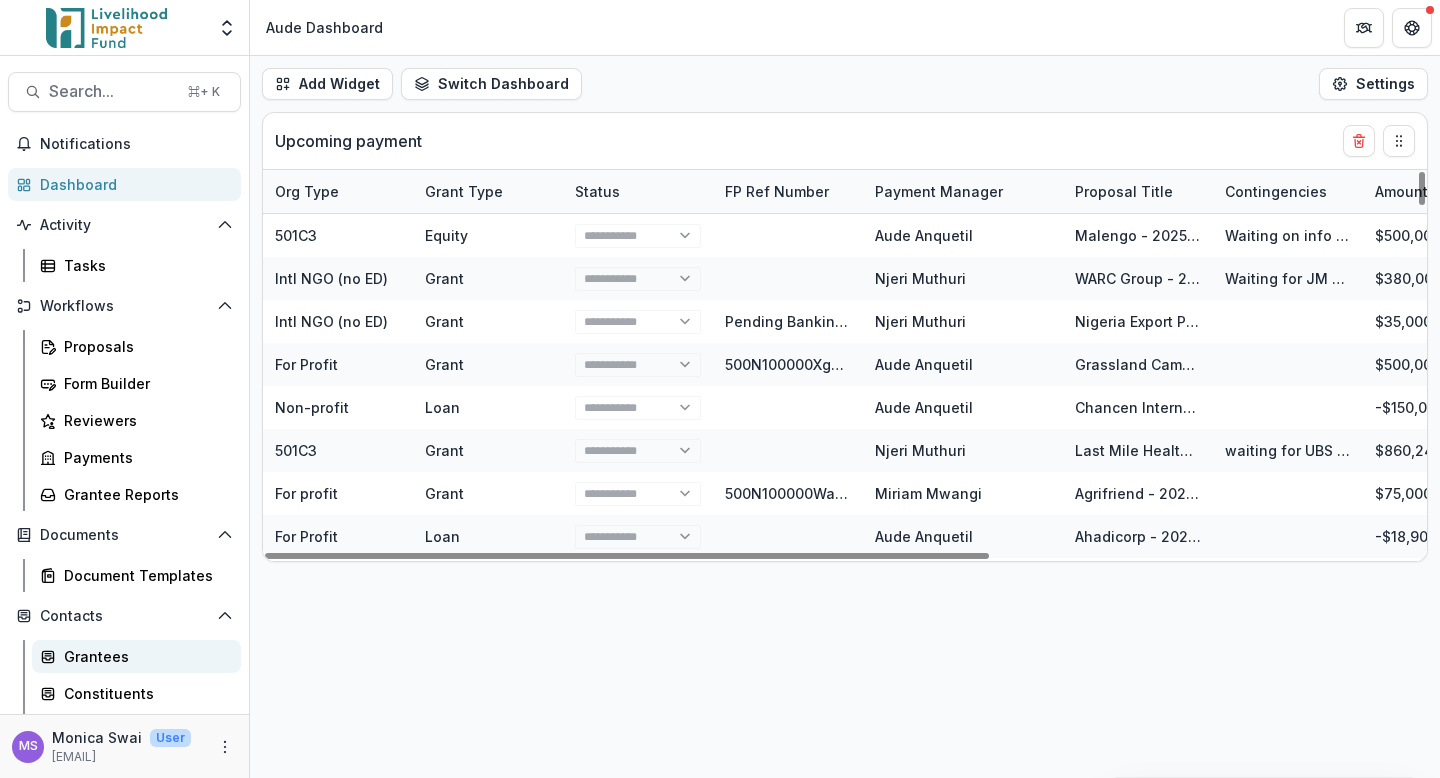click on "Grantees" at bounding box center [144, 656] 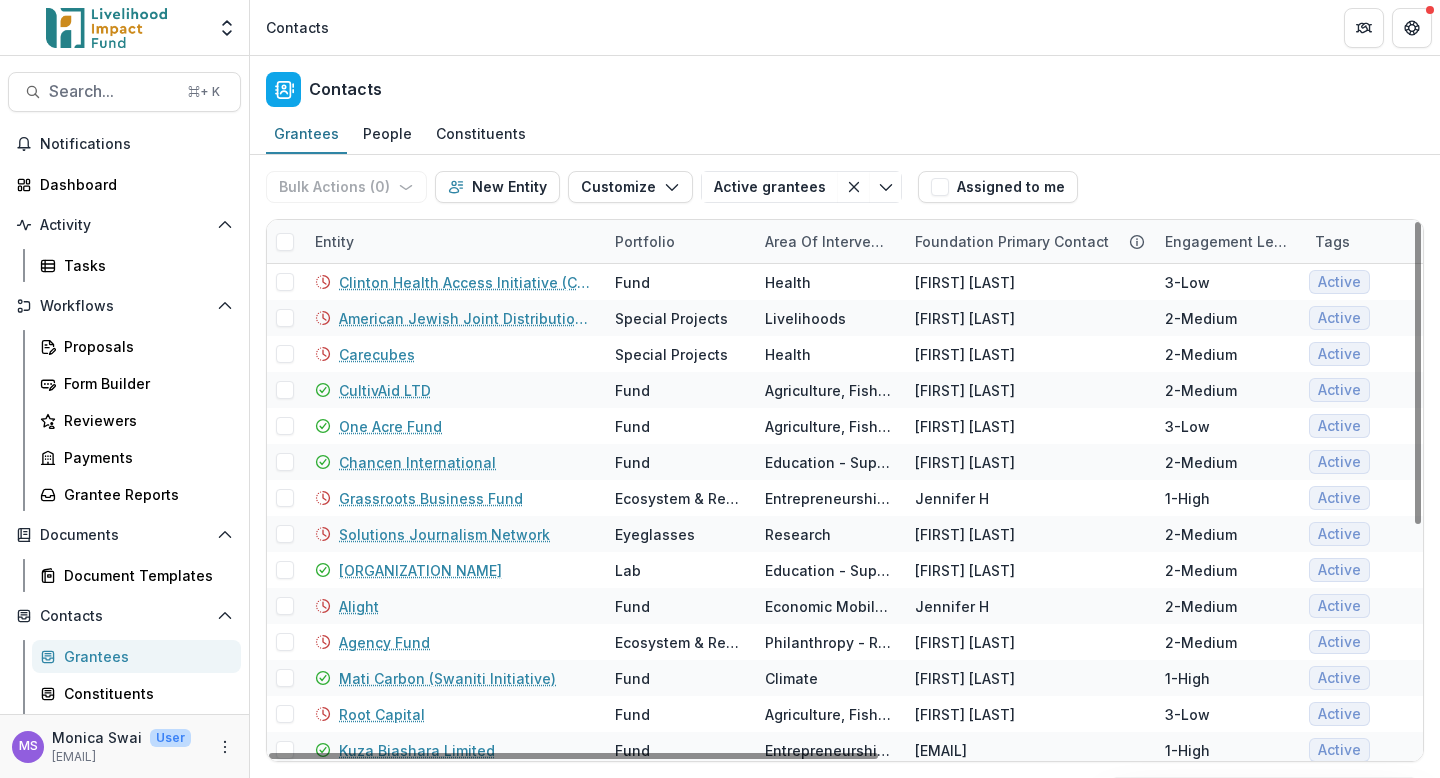 click on "Entity" at bounding box center [453, 241] 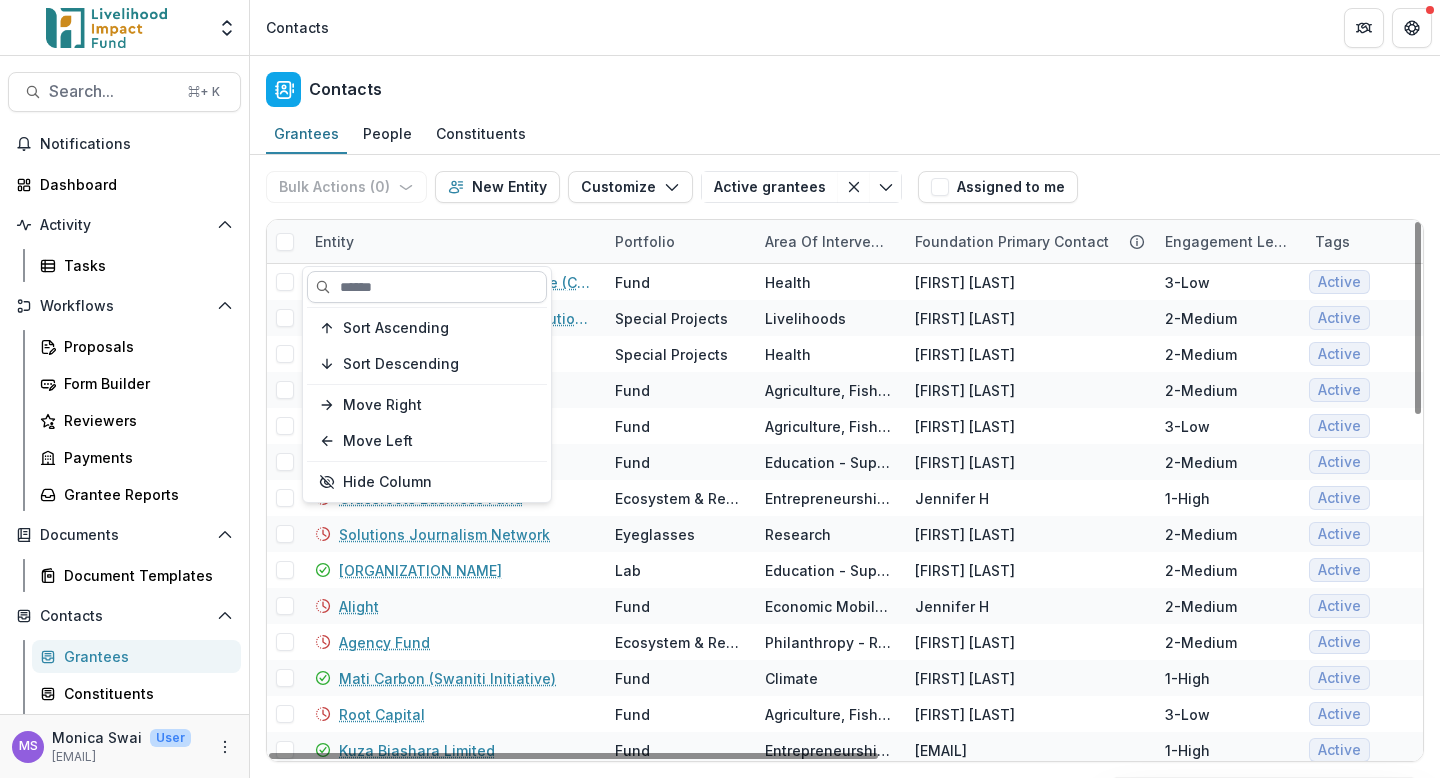 click at bounding box center (427, 287) 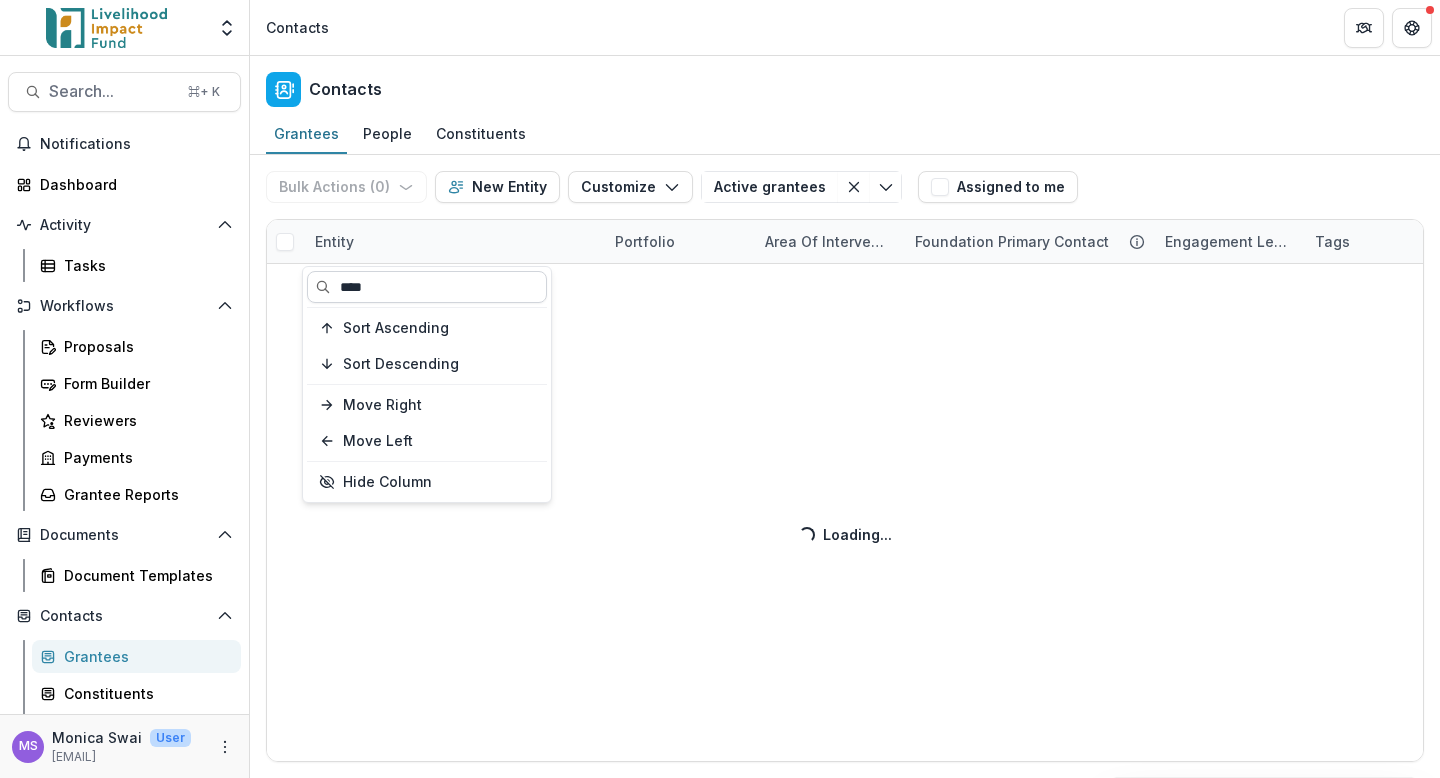 type on "****" 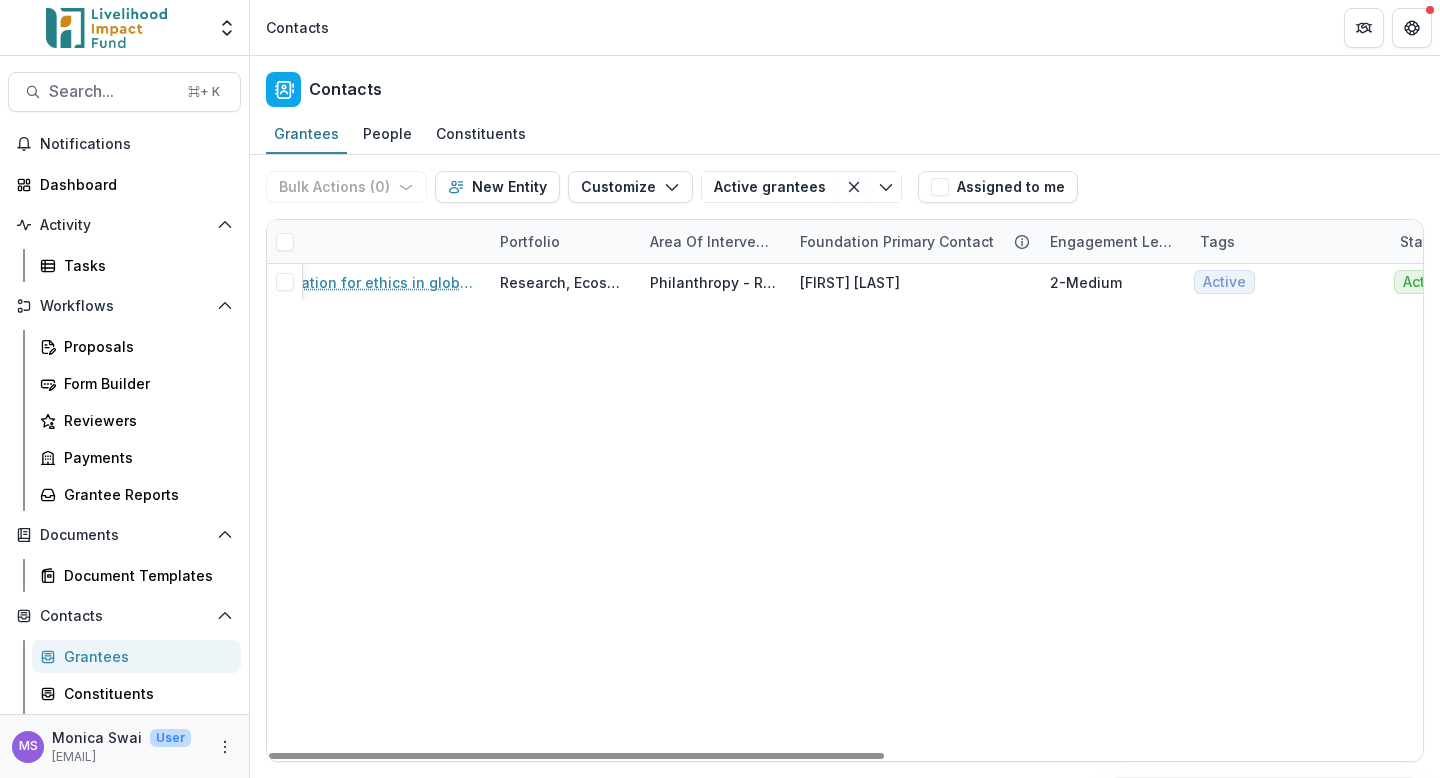 scroll, scrollTop: 0, scrollLeft: 0, axis: both 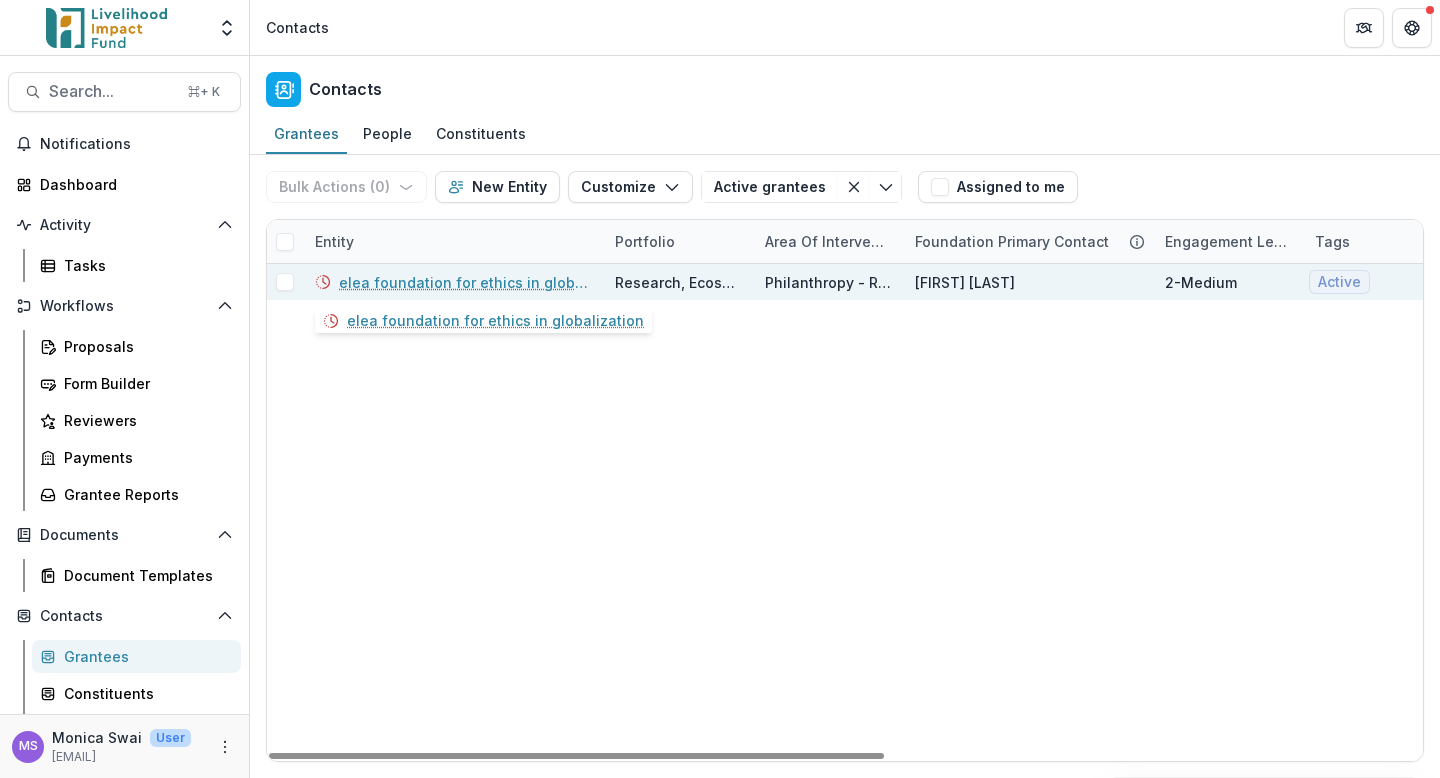 click on "elea foundation for ethics in globalization" at bounding box center (465, 282) 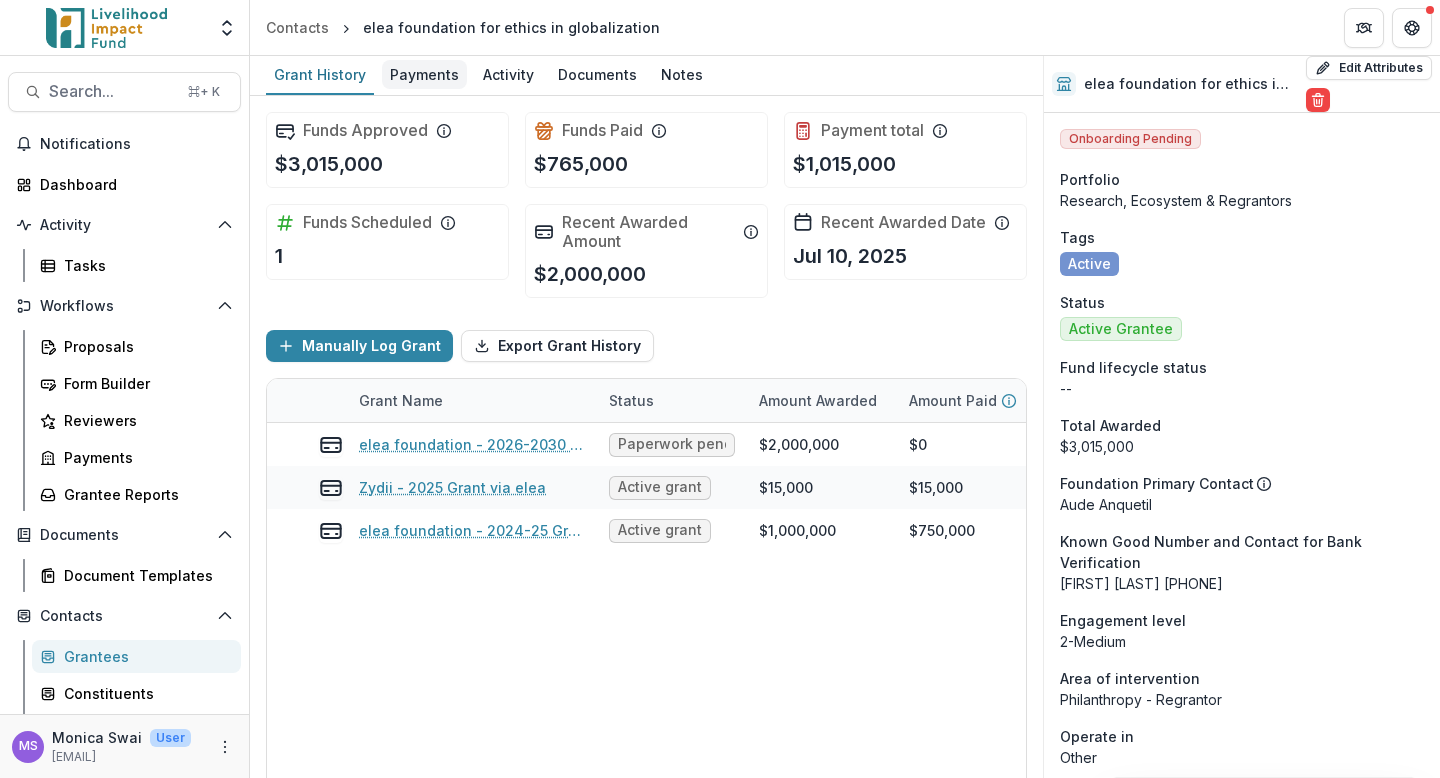 click on "Payments" at bounding box center (424, 74) 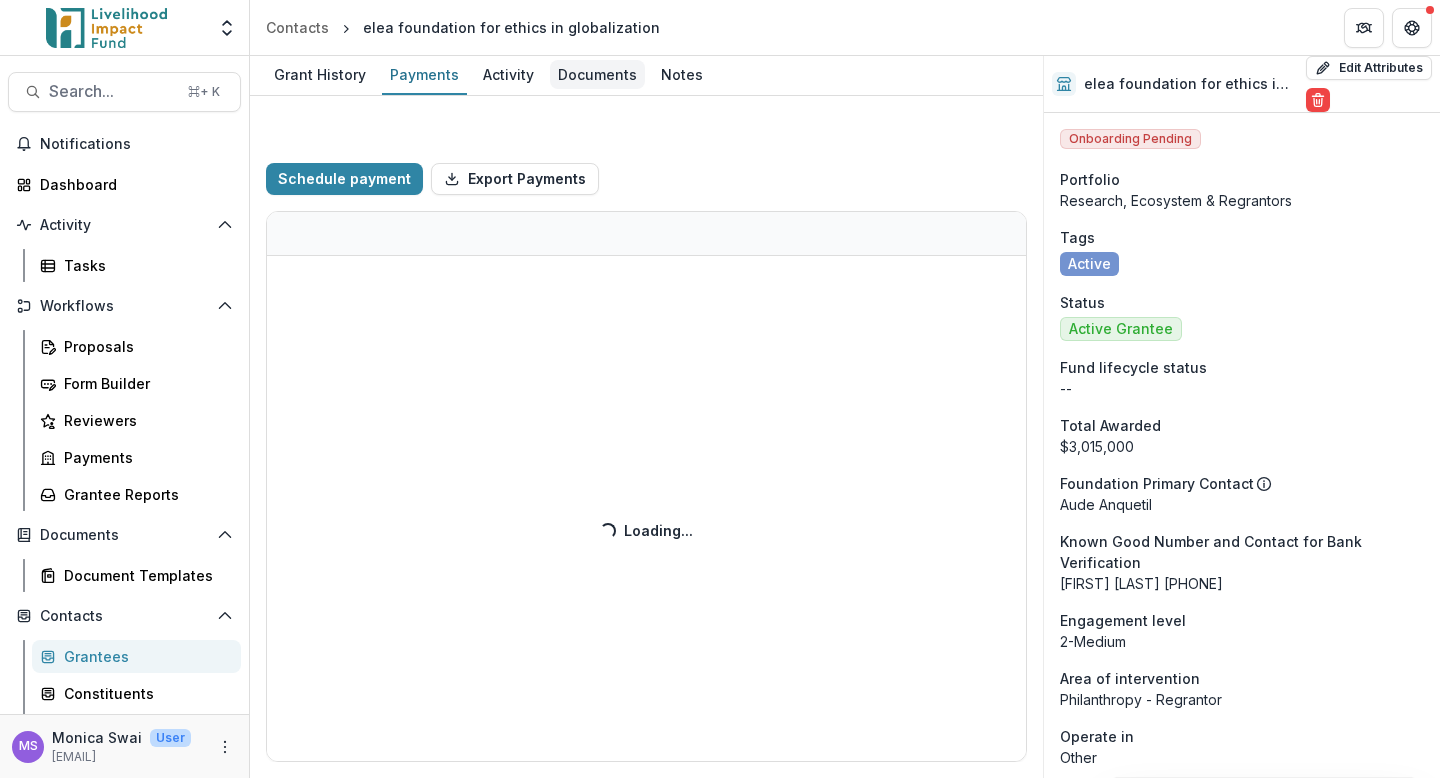 click on "Documents" at bounding box center [597, 74] 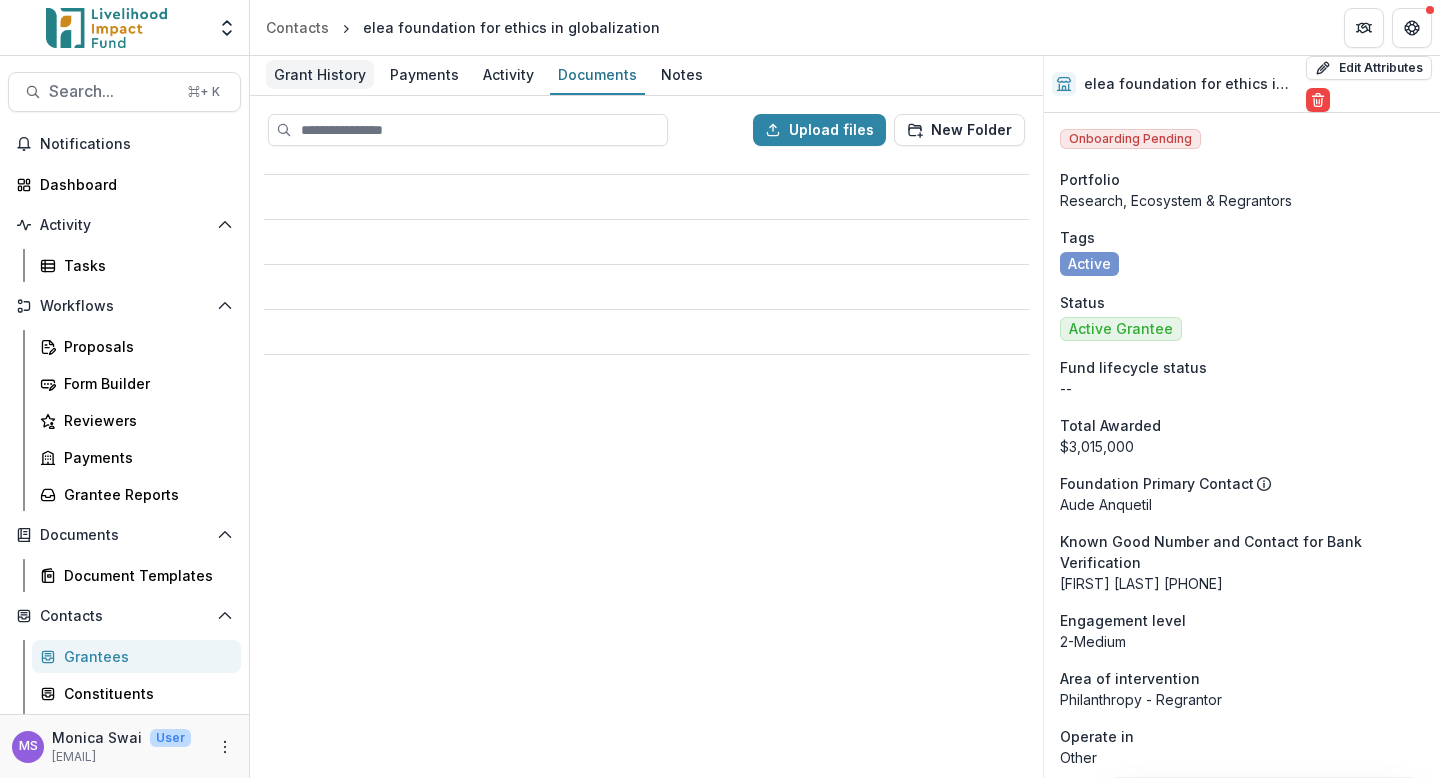 click on "Grant History" at bounding box center [320, 74] 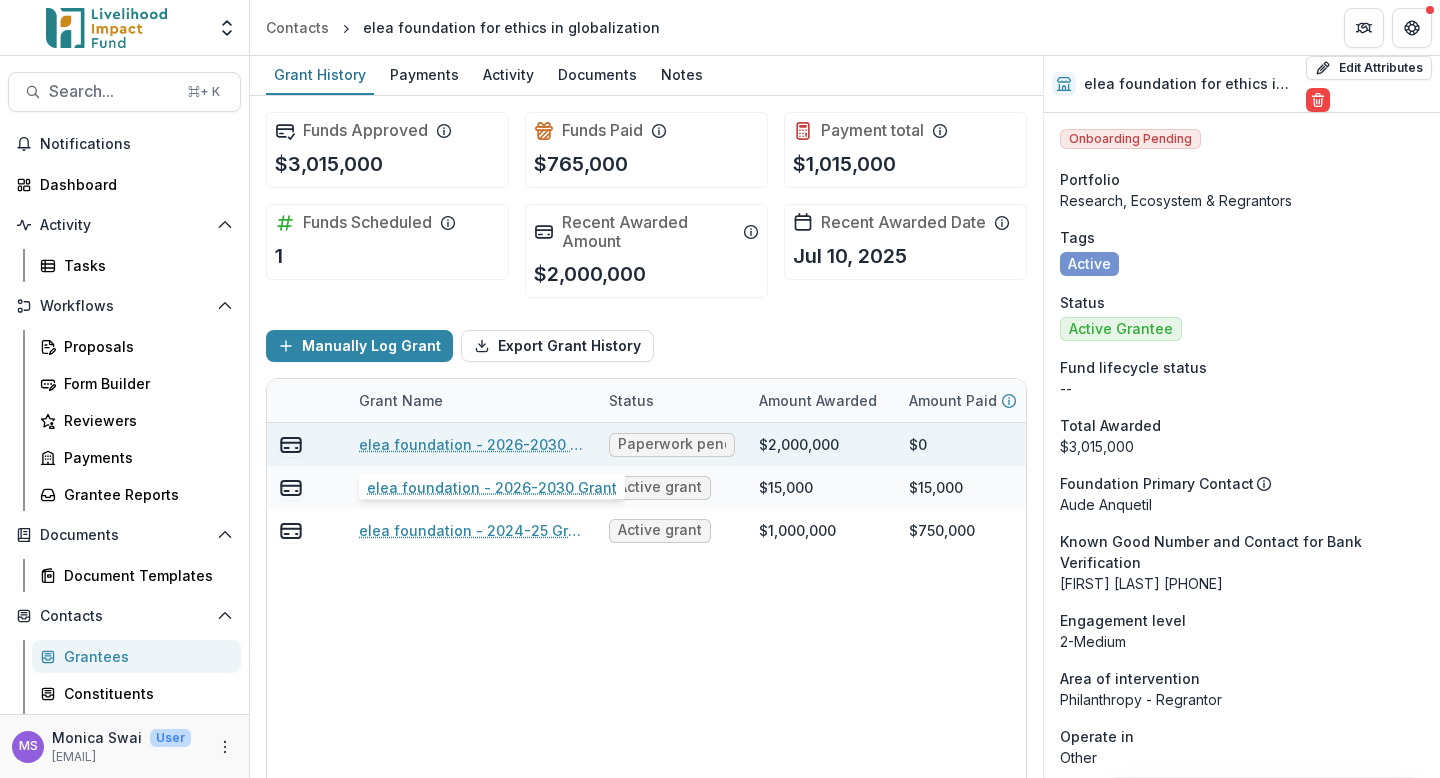 click on "elea foundation - 2026-2030 Grant" at bounding box center (472, 444) 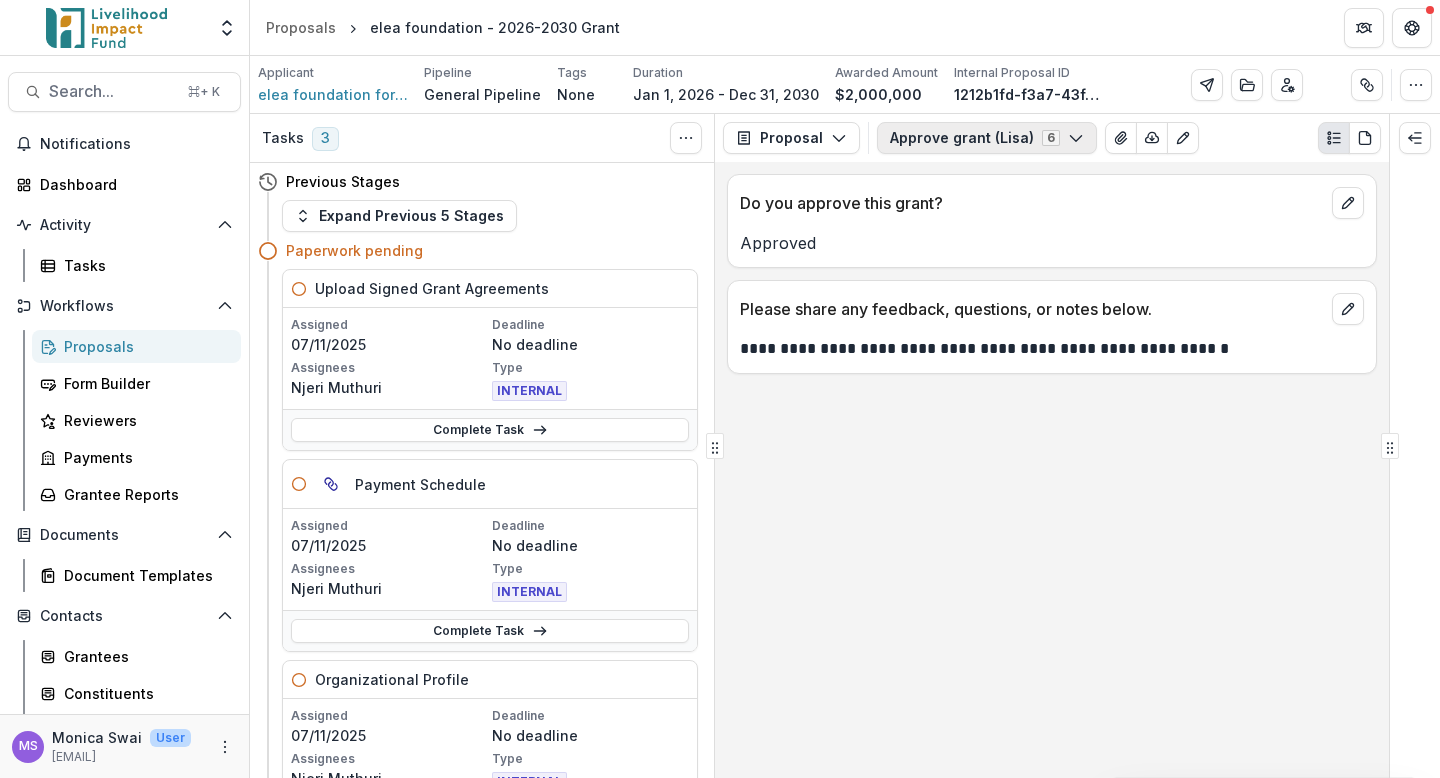 click on "Approve grant (Lisa) 6" at bounding box center (987, 138) 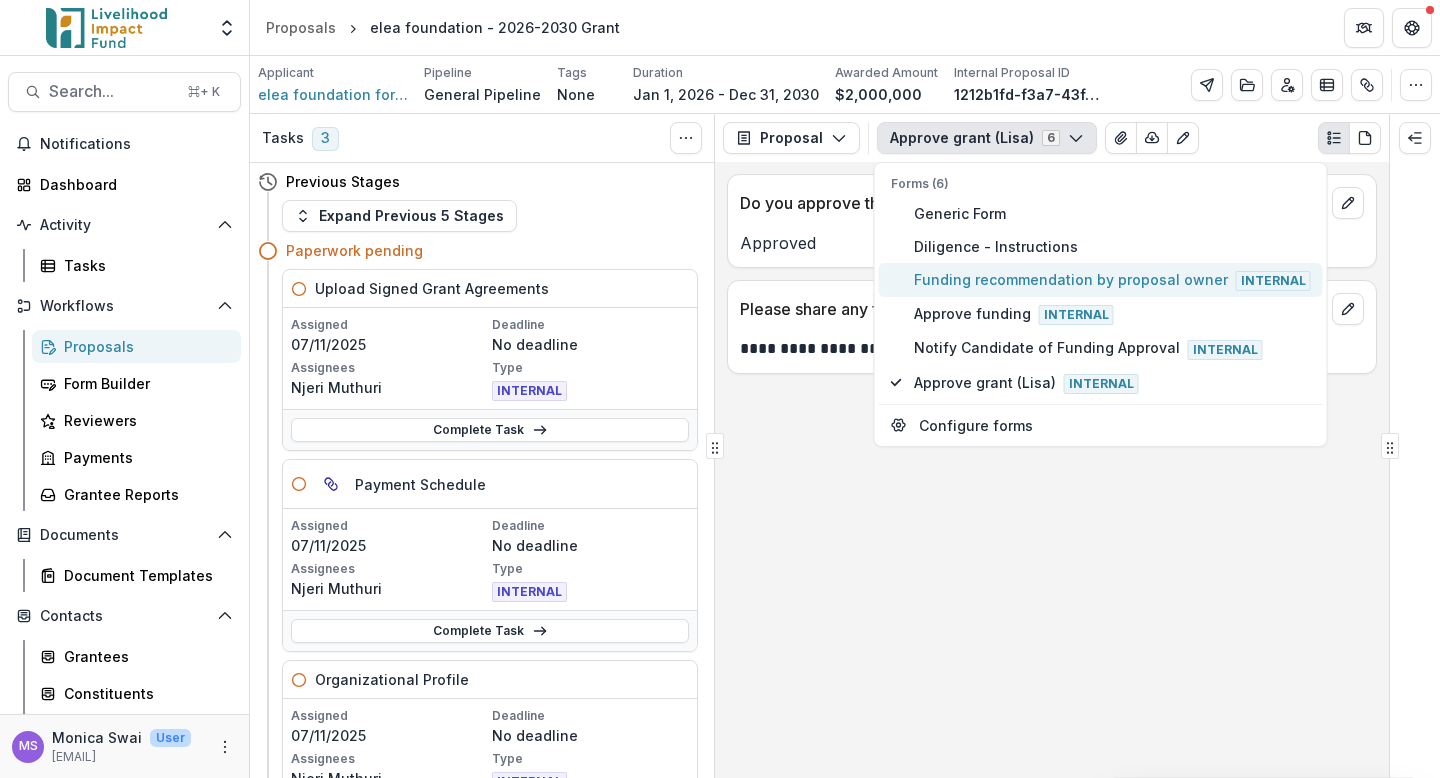 click on "Funding recommendation by proposal owner Internal" at bounding box center [1112, 280] 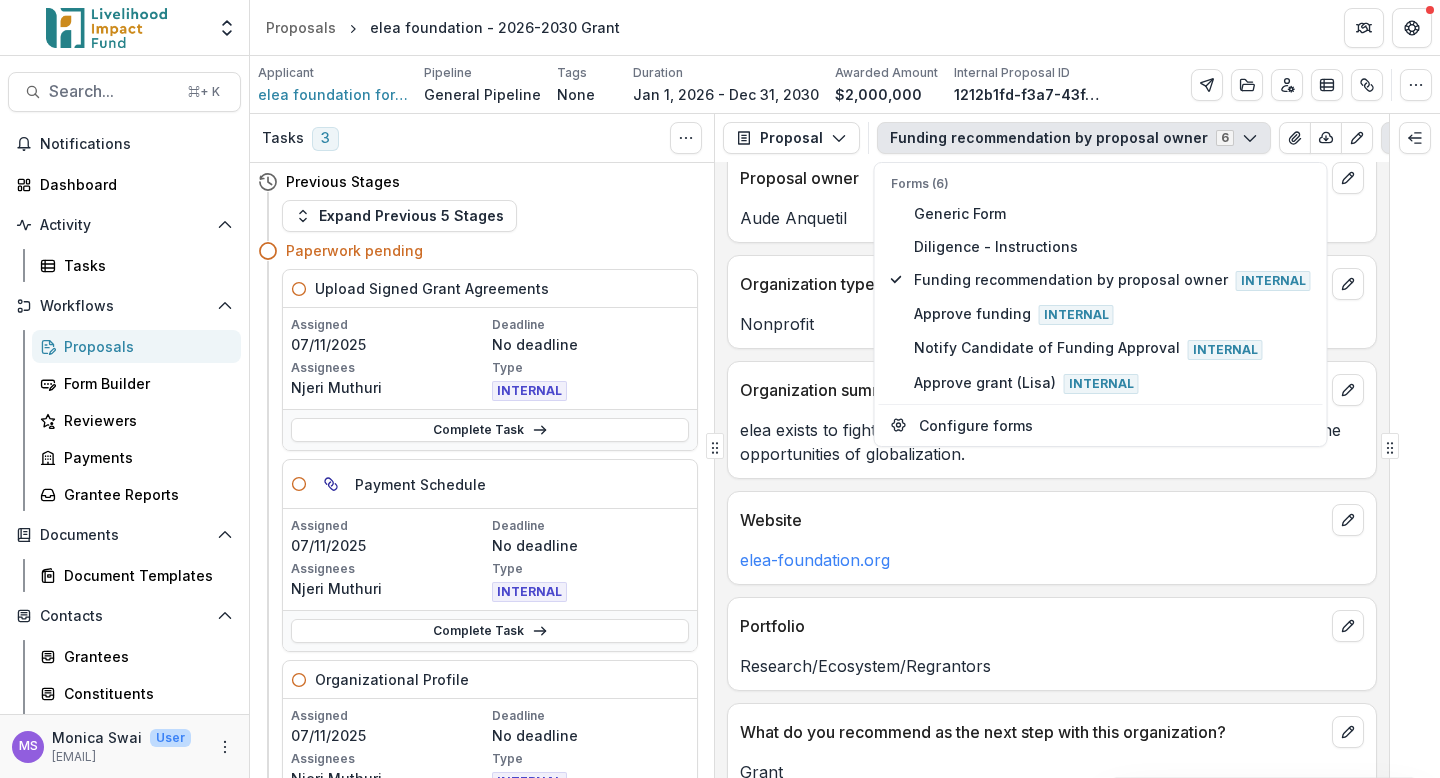 scroll, scrollTop: 17, scrollLeft: 0, axis: vertical 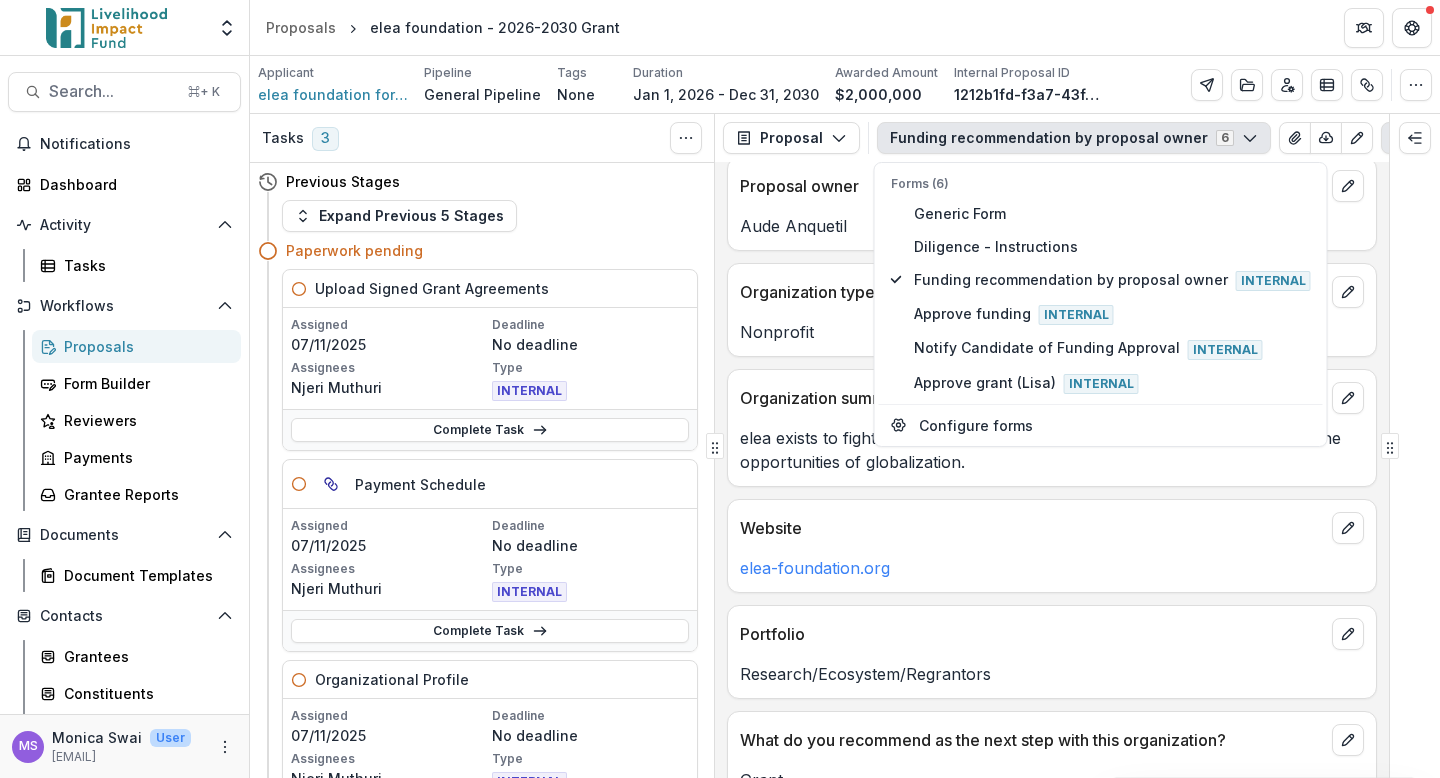 click on "Proposal owner [FIRST] [LAST] Organization type Nonprofit Organization summary elea exists to fight absolute poverty with entrepreneurial means, leveraging the opportunities of globalization. Website [DOMAIN] Portfolio Research/Ecosystem/Regrantors What do you recommend as the next step with this organization? Grant Requested amount [AMOUNT] Please share additional details on the funding you recommend. We have been supporting elea for the past [NUMBER] years, as a sourcing partner, peer funder/investor and thought partner. They are on an ambitious growth path and have reached out to us to help support that growth What is this support for? What are the key reasons you recommend that LIF support this opportunity - and what are the main arguments against funding it that you considered? At the end of this grant, when we look back on it and perhaps consider a renewal, what specifically will you look at in order to judge its success? Open questions regarding this prospect" at bounding box center [1052, 470] 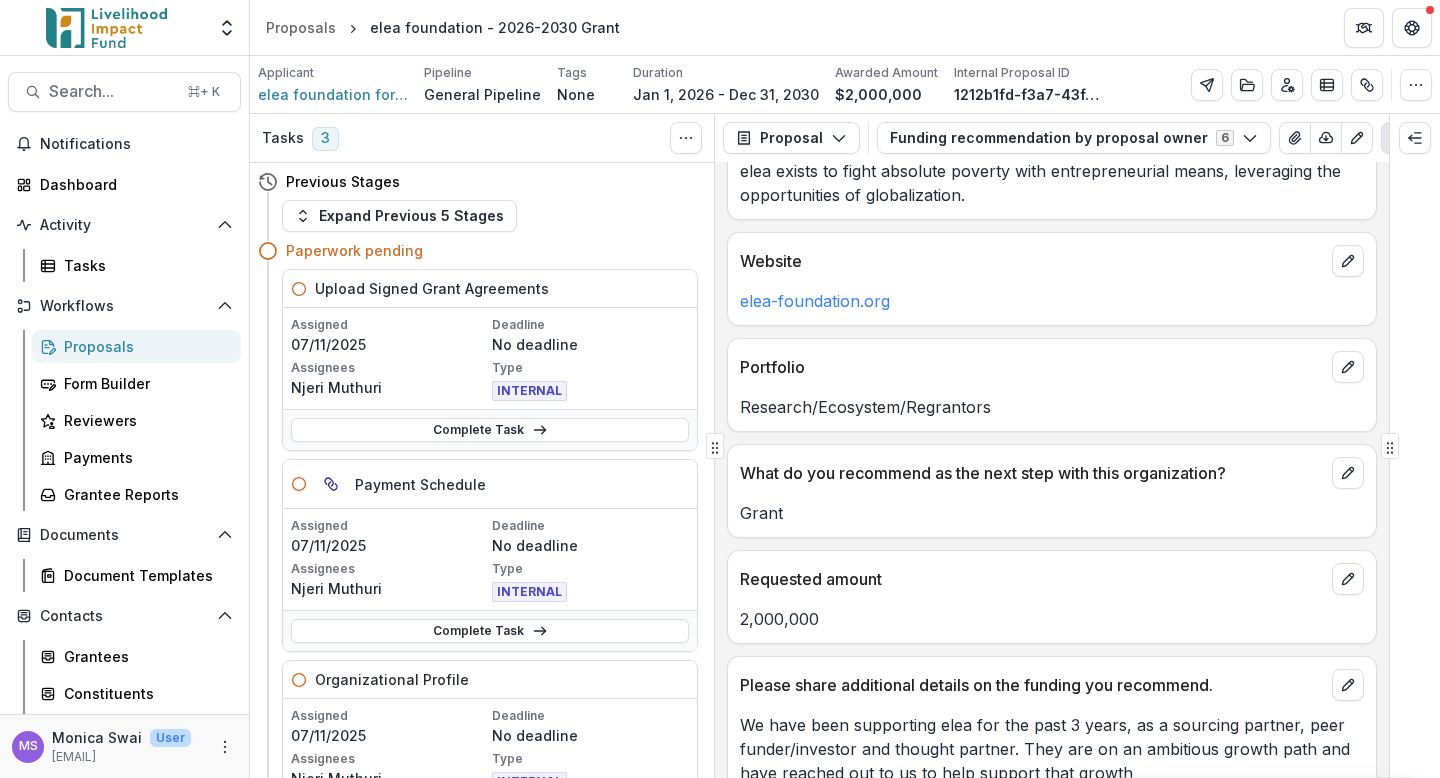scroll, scrollTop: 0, scrollLeft: 0, axis: both 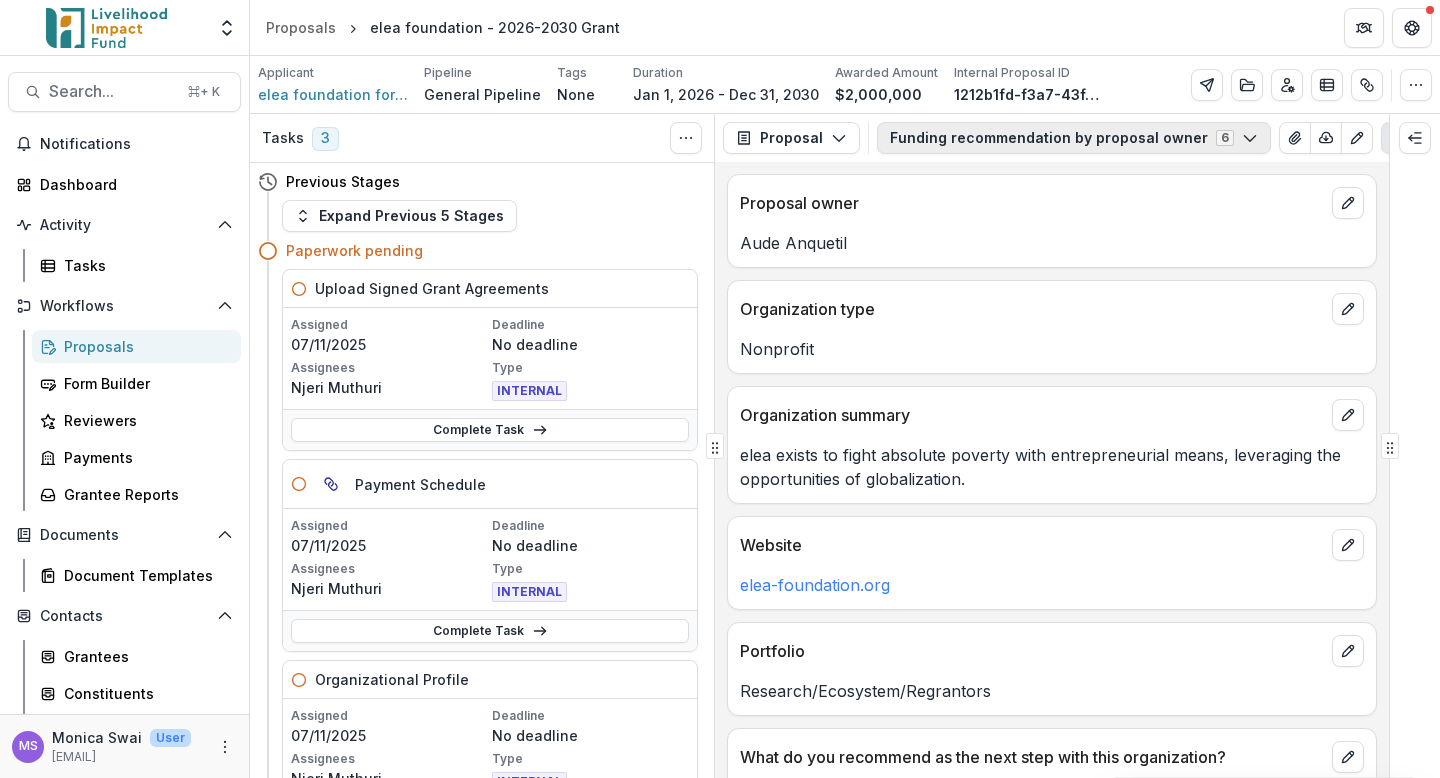 click 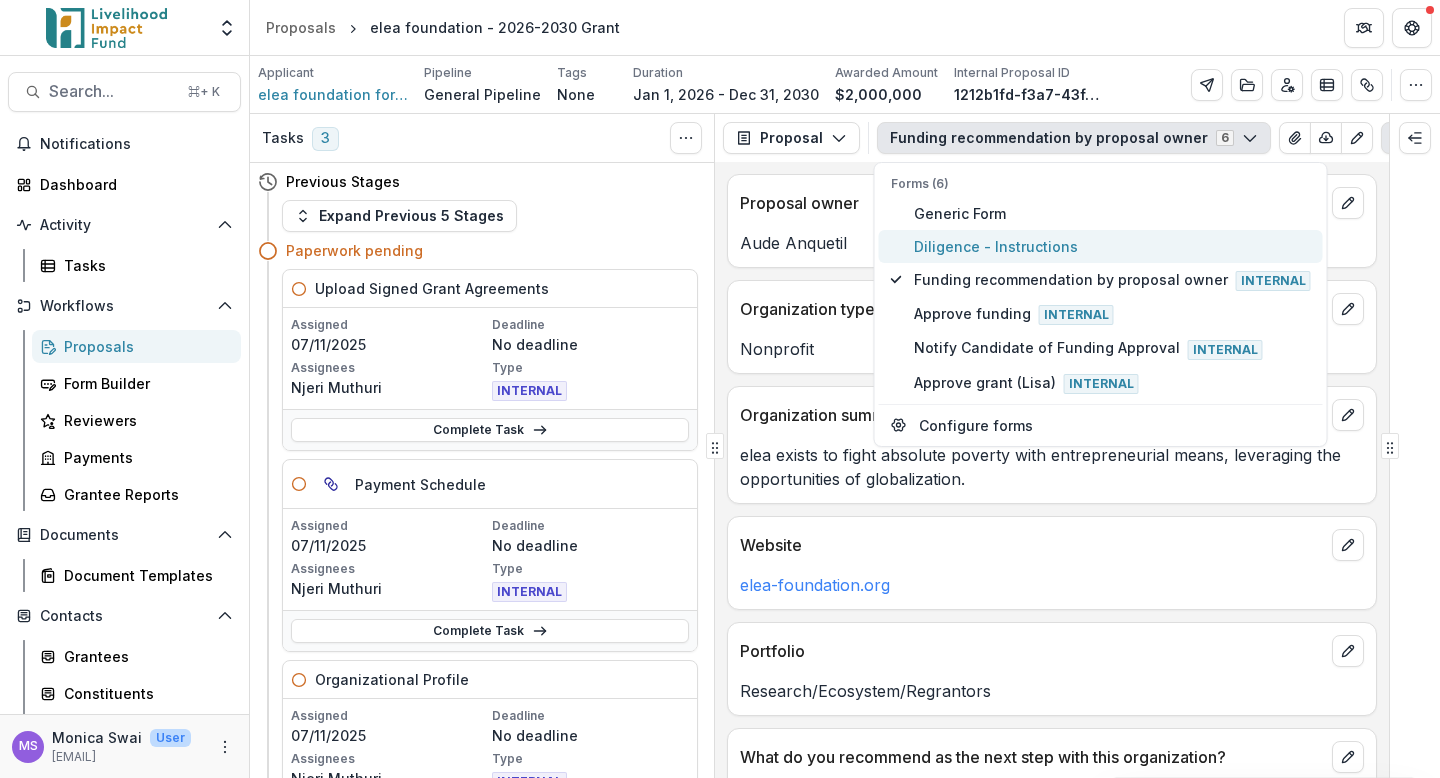 click on "Diligence - Instructions" at bounding box center [1112, 246] 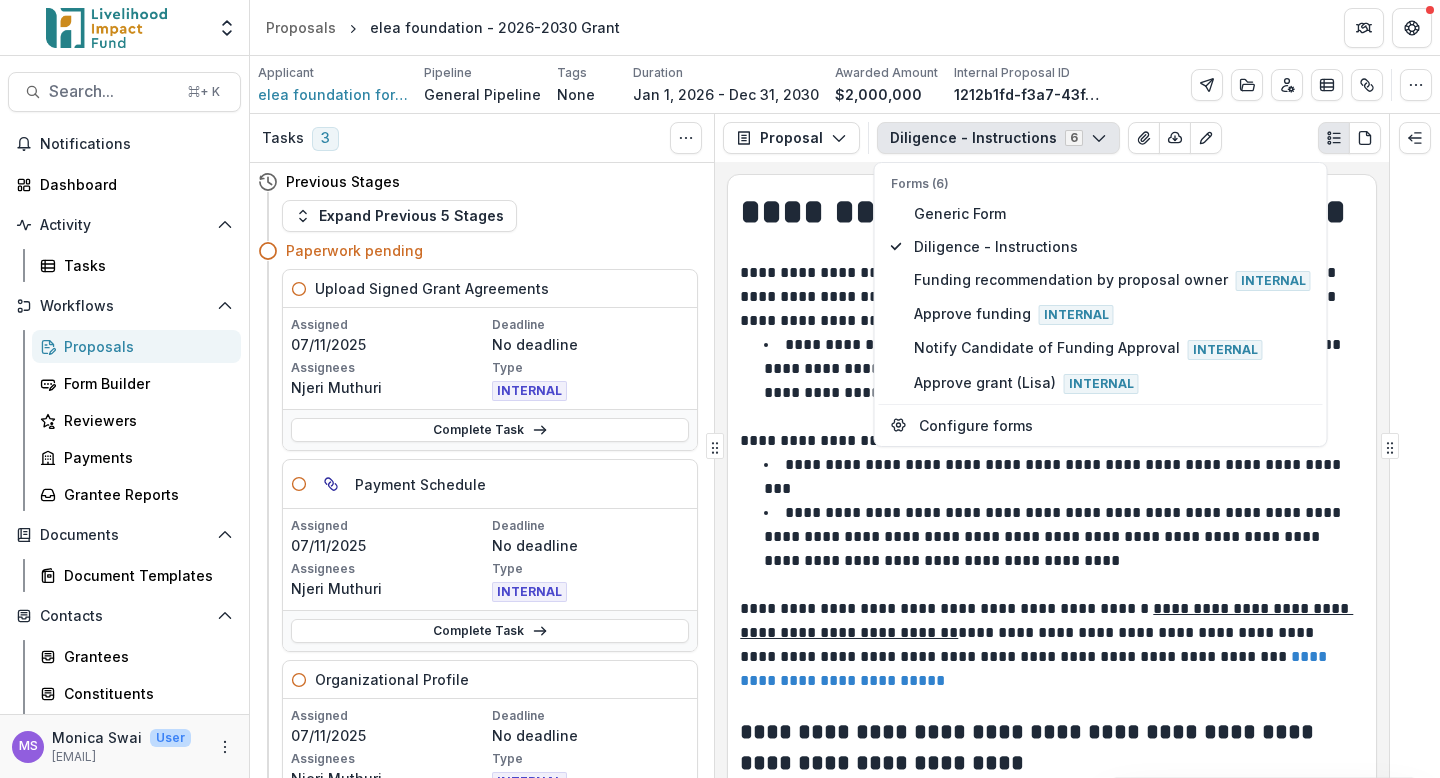 click at bounding box center [1052, 249] 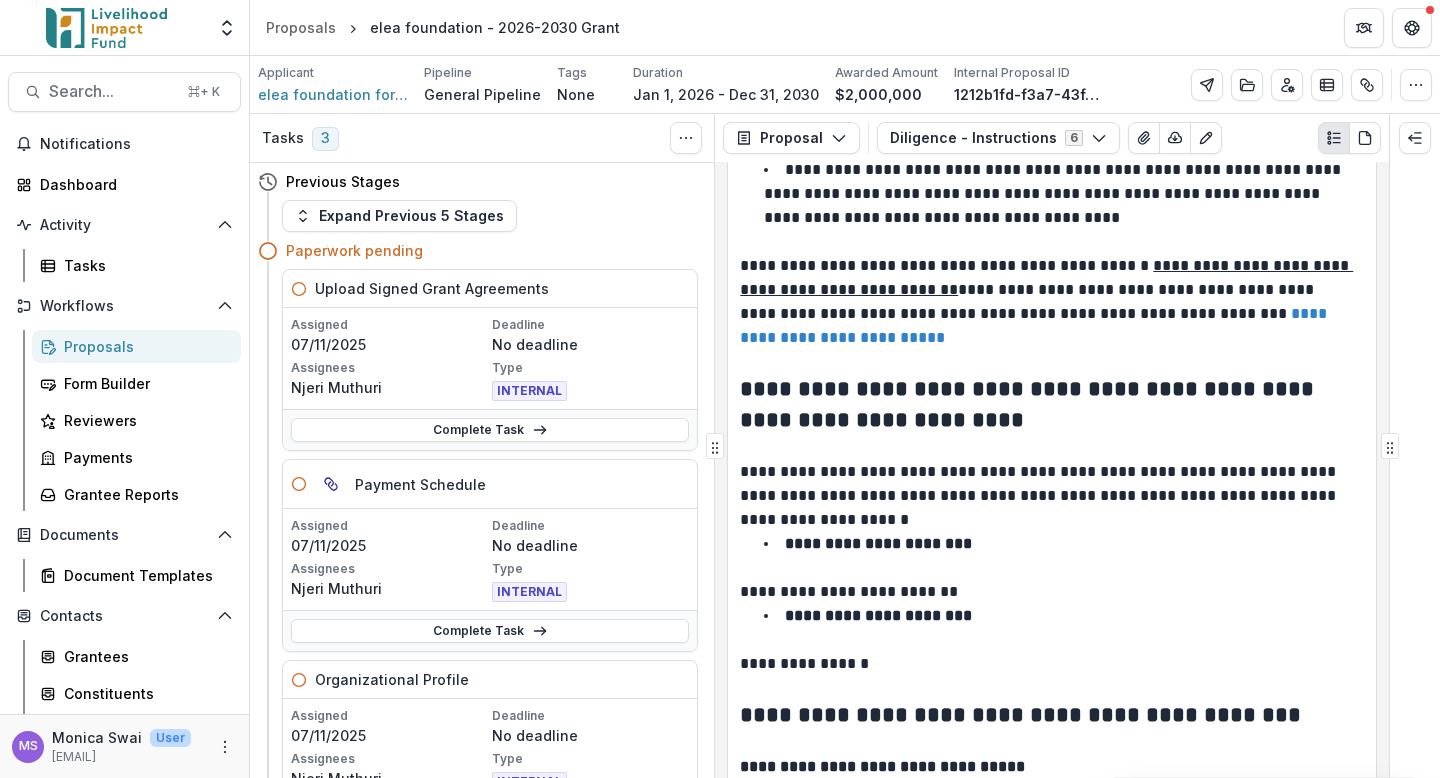 scroll, scrollTop: 346, scrollLeft: 0, axis: vertical 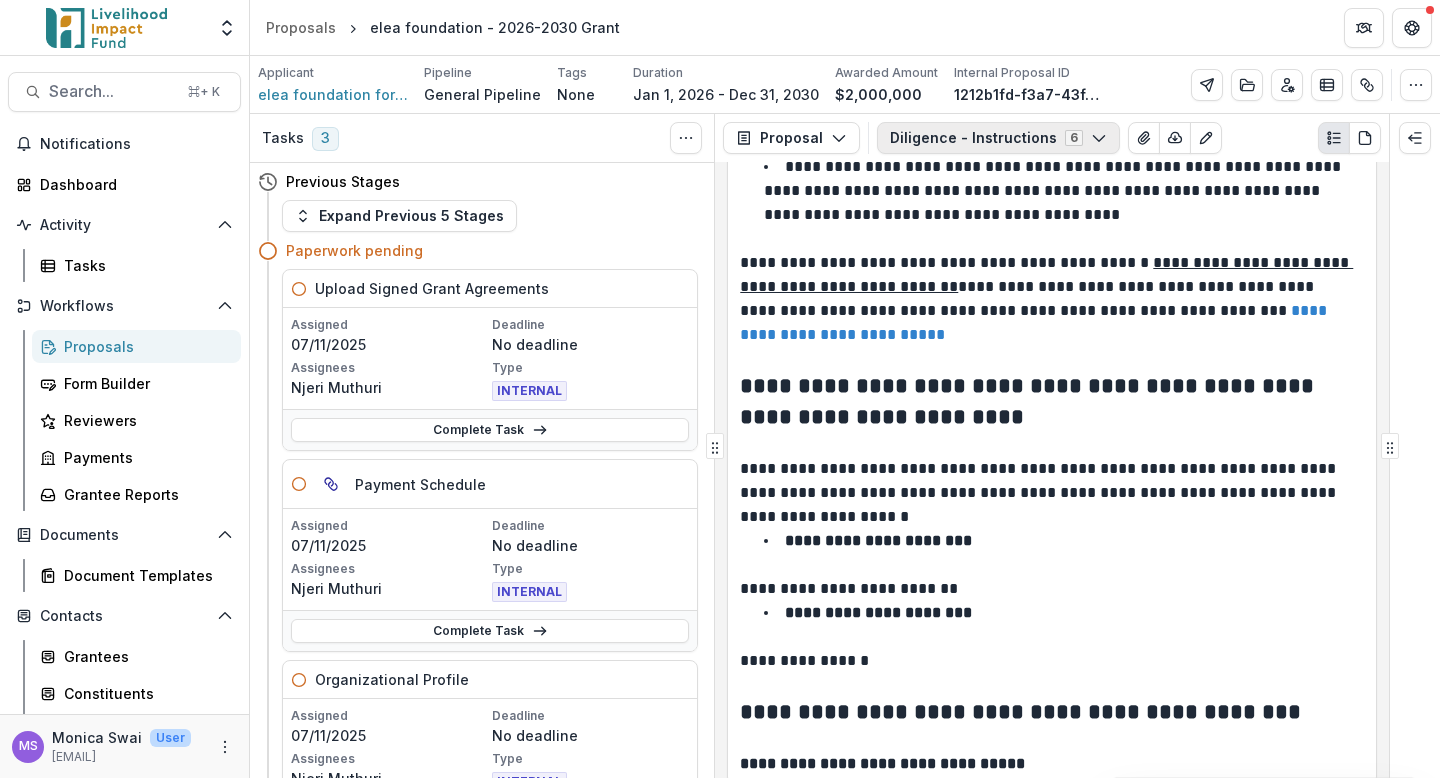 click 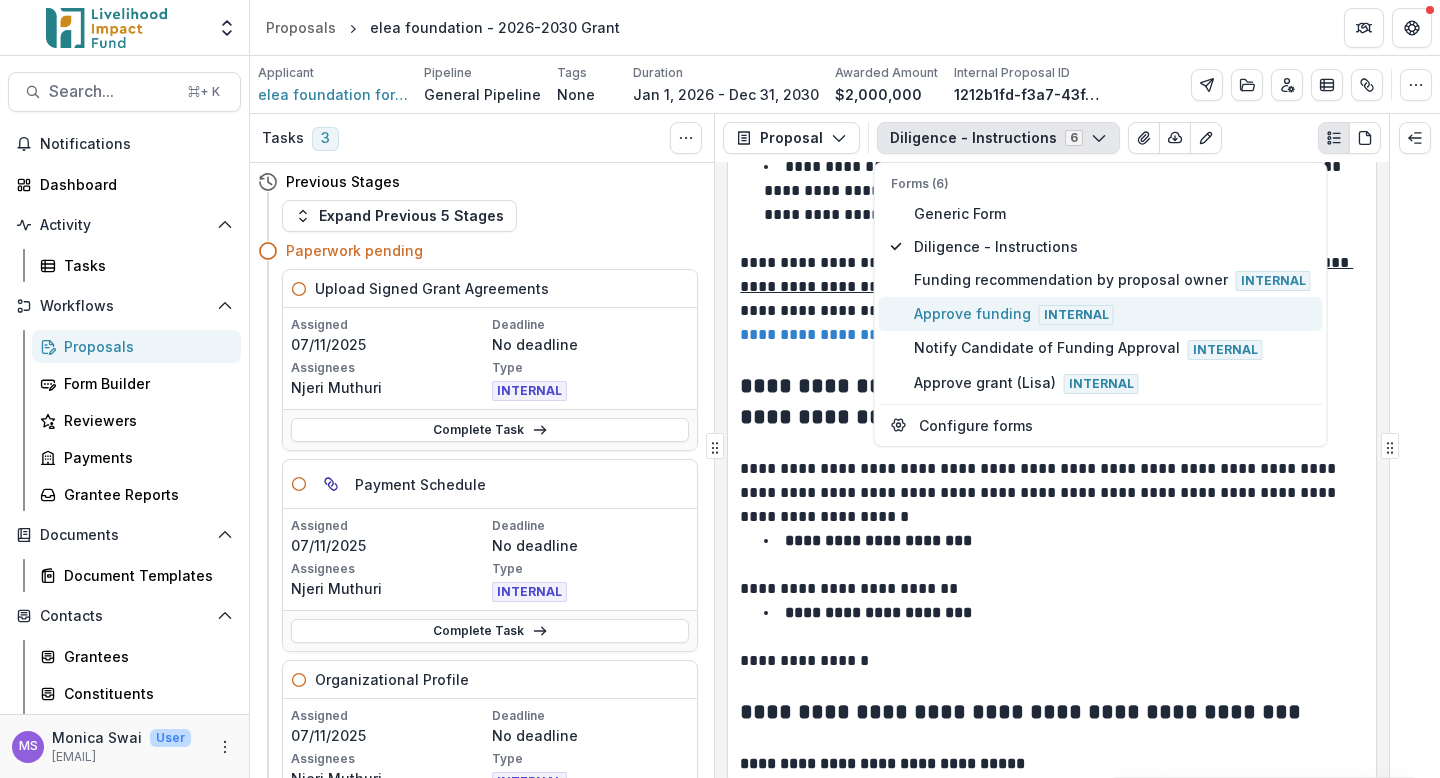 click on "Approve funding Internal" at bounding box center [1112, 314] 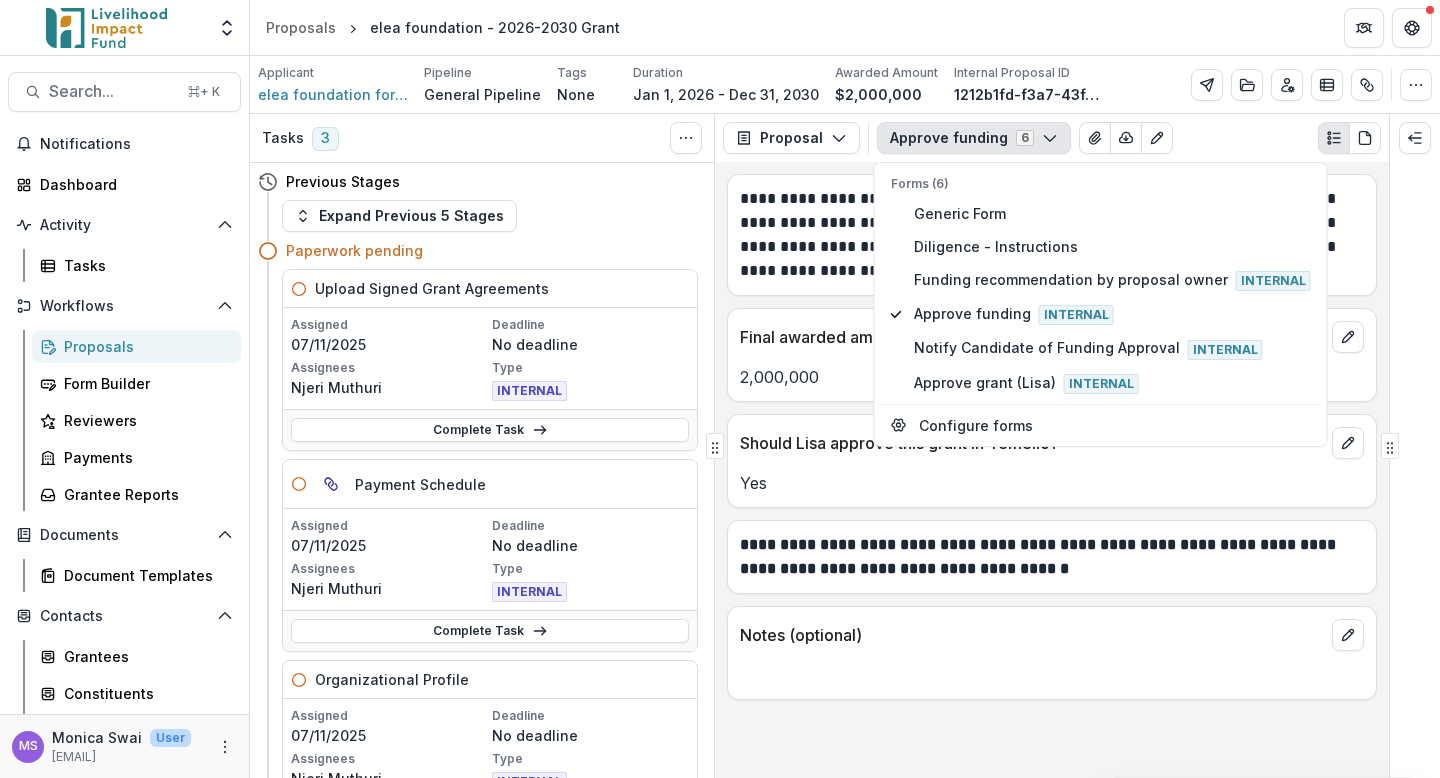 click on "Yes" at bounding box center [1052, 483] 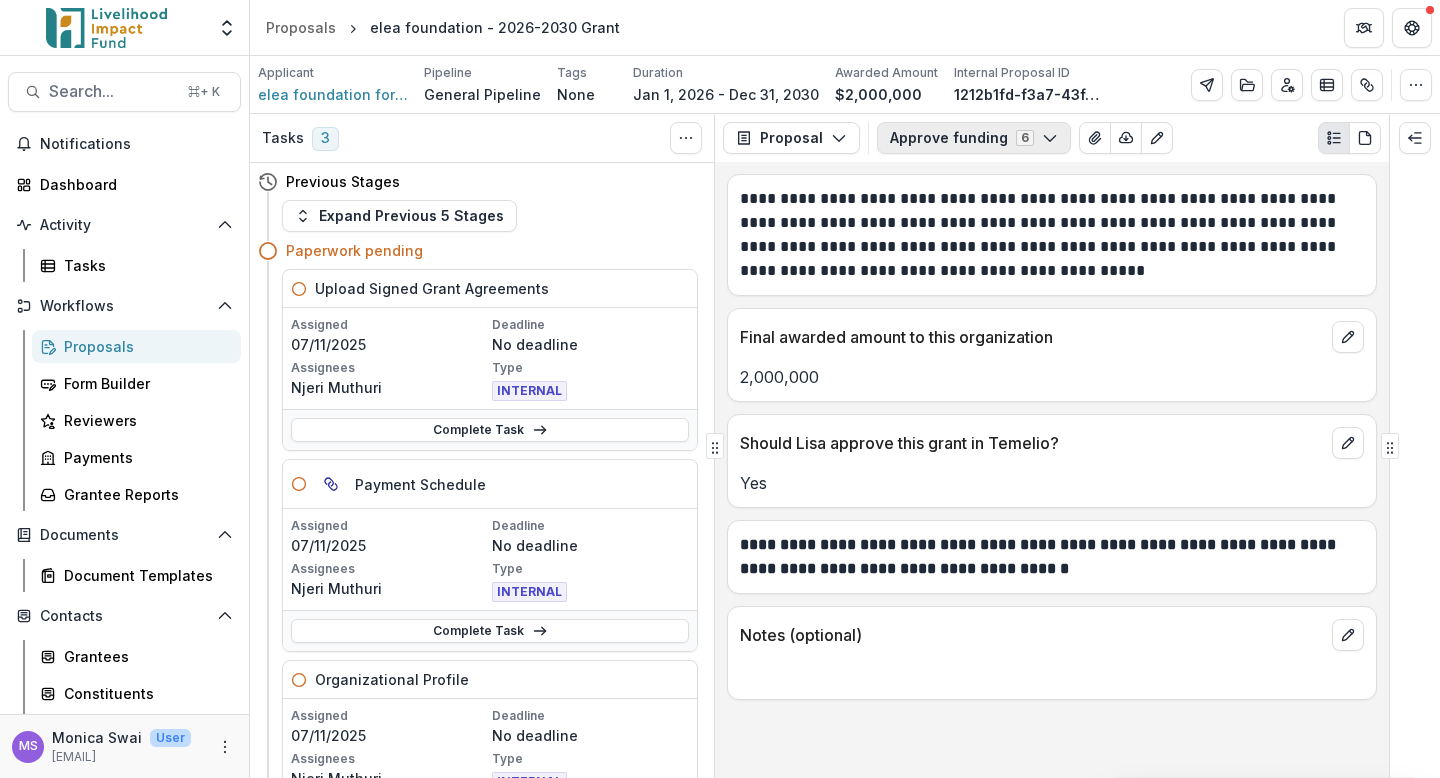 click 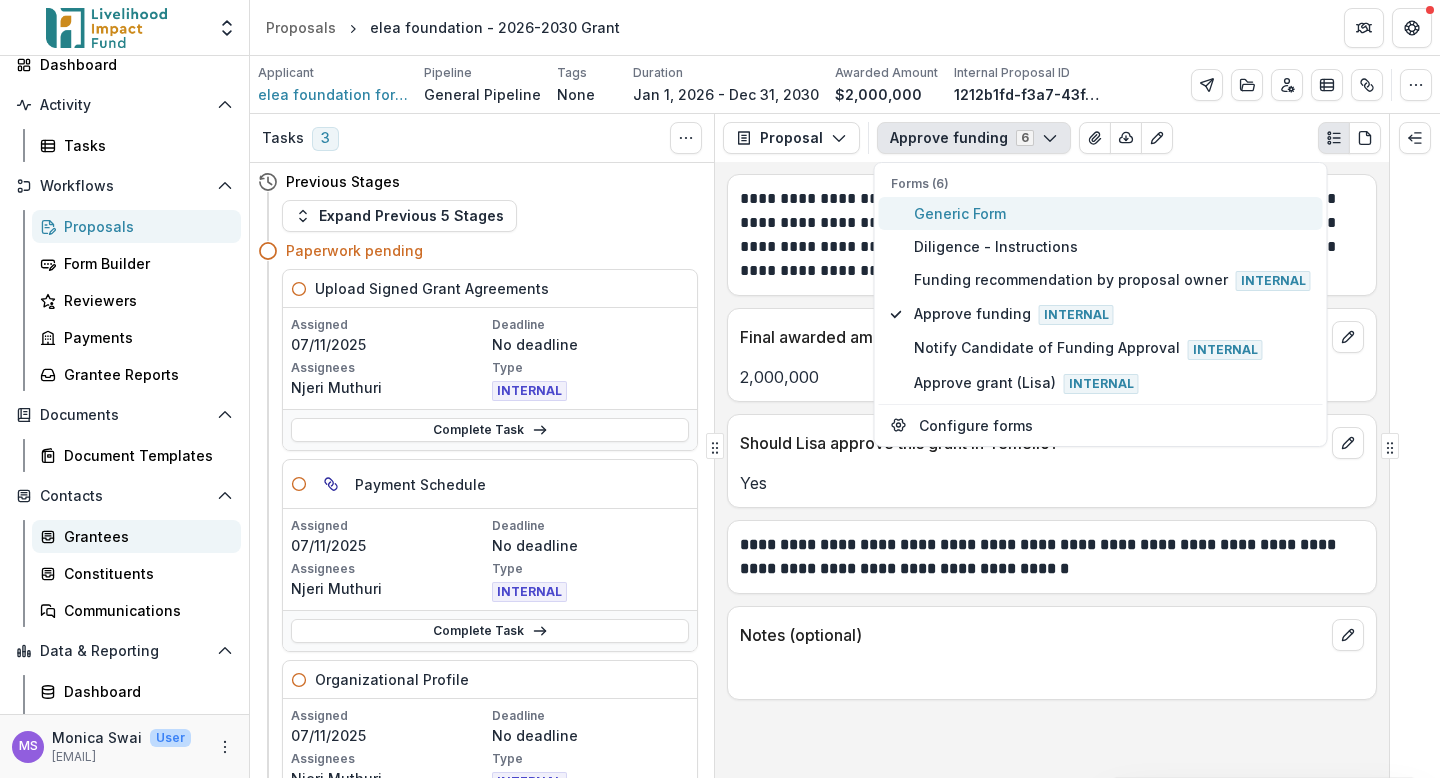 scroll, scrollTop: 188, scrollLeft: 0, axis: vertical 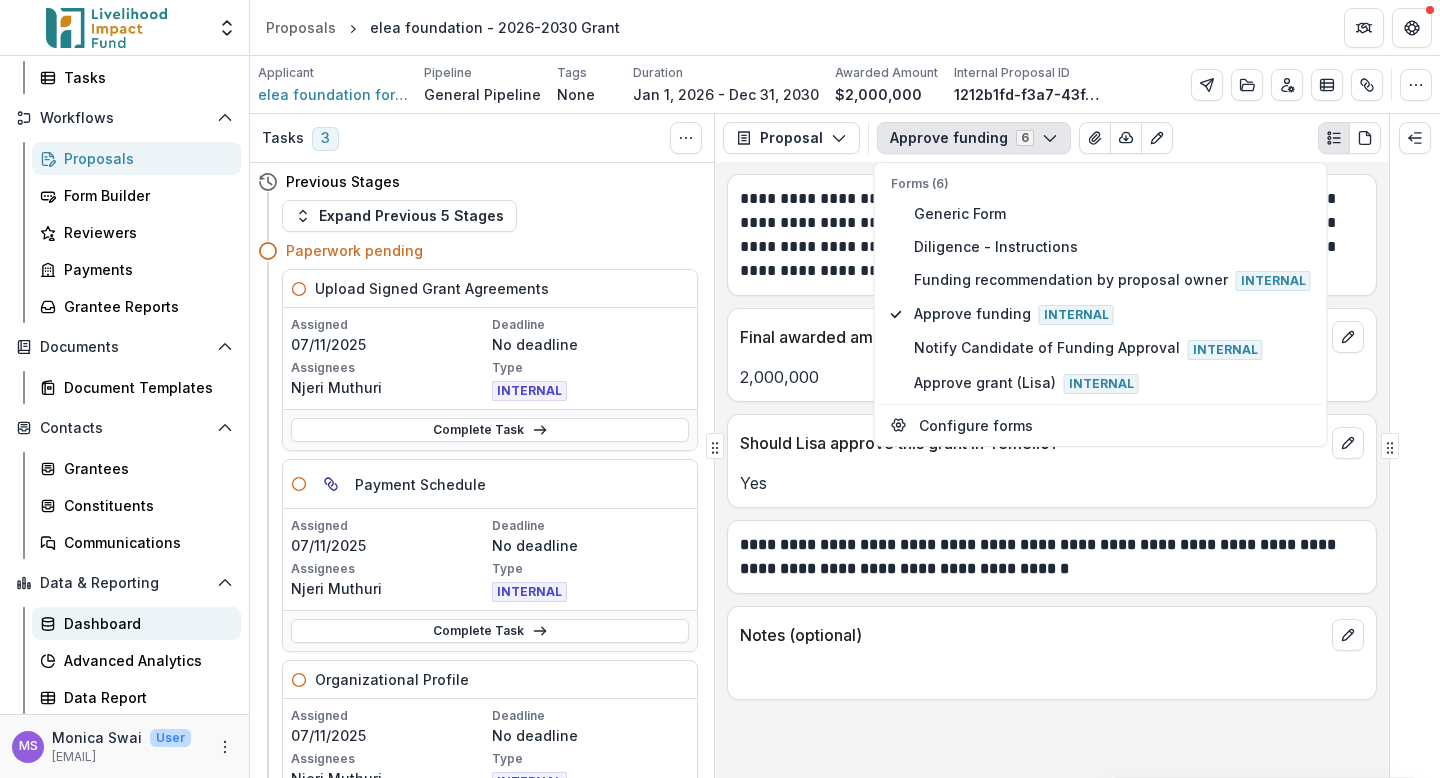 click on "Dashboard" at bounding box center (144, 623) 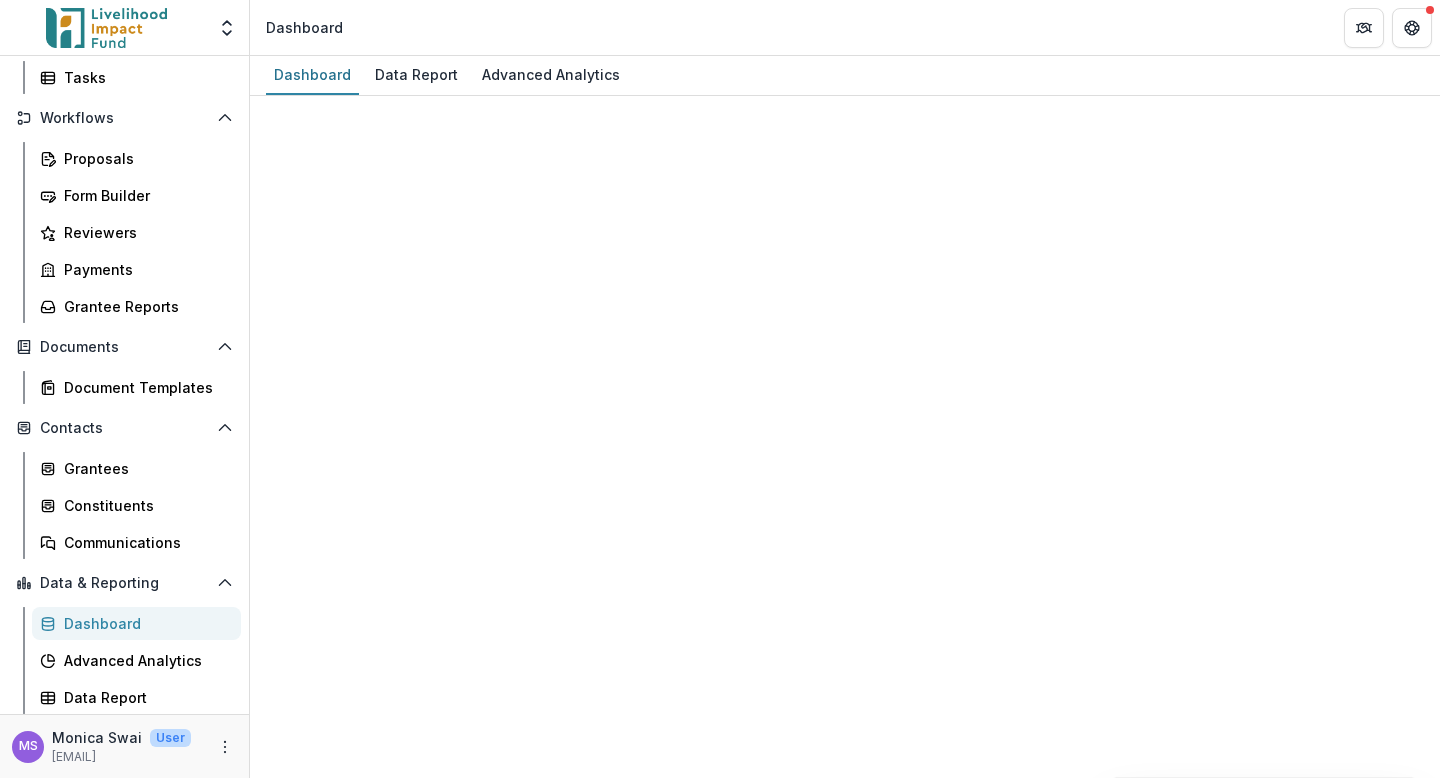 select on "**********" 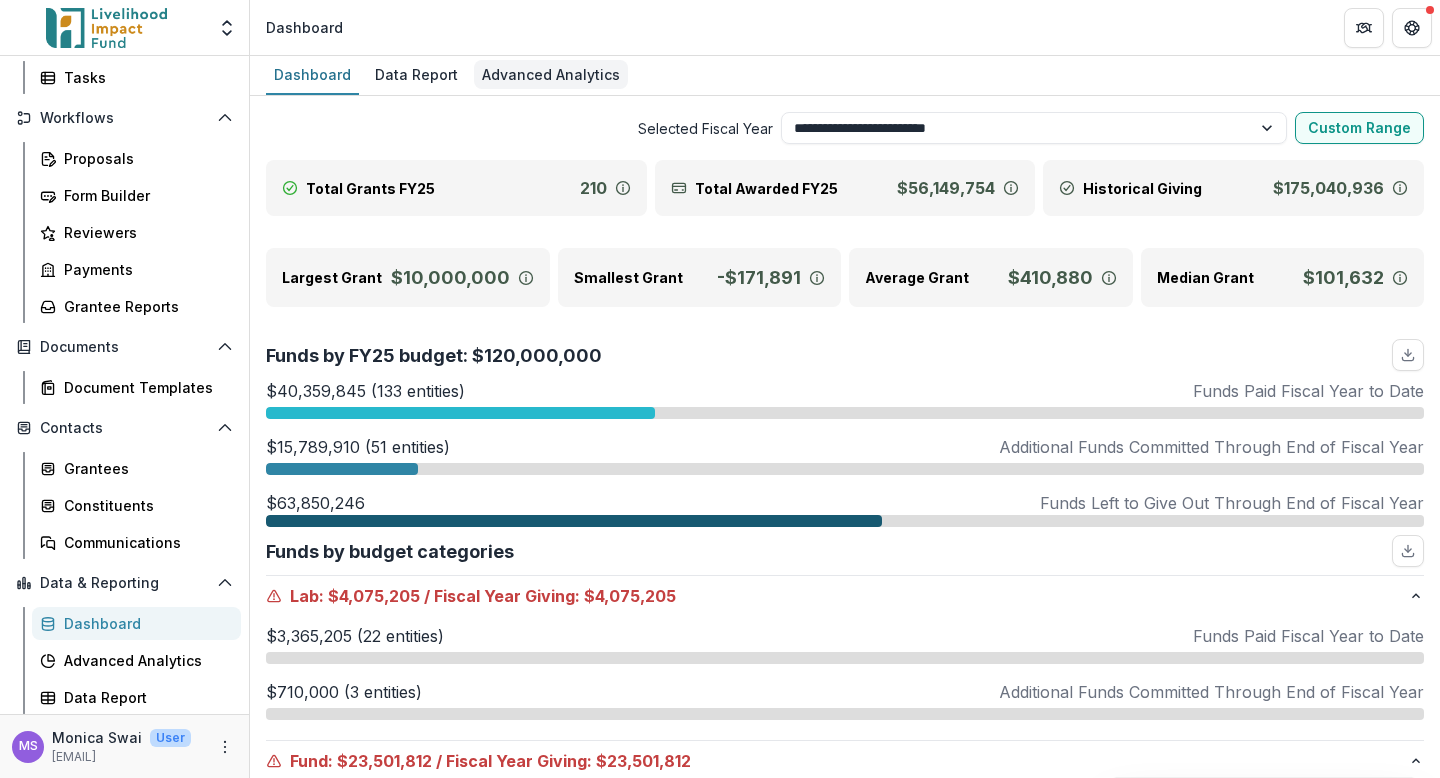 click on "Advanced Analytics" at bounding box center [551, 74] 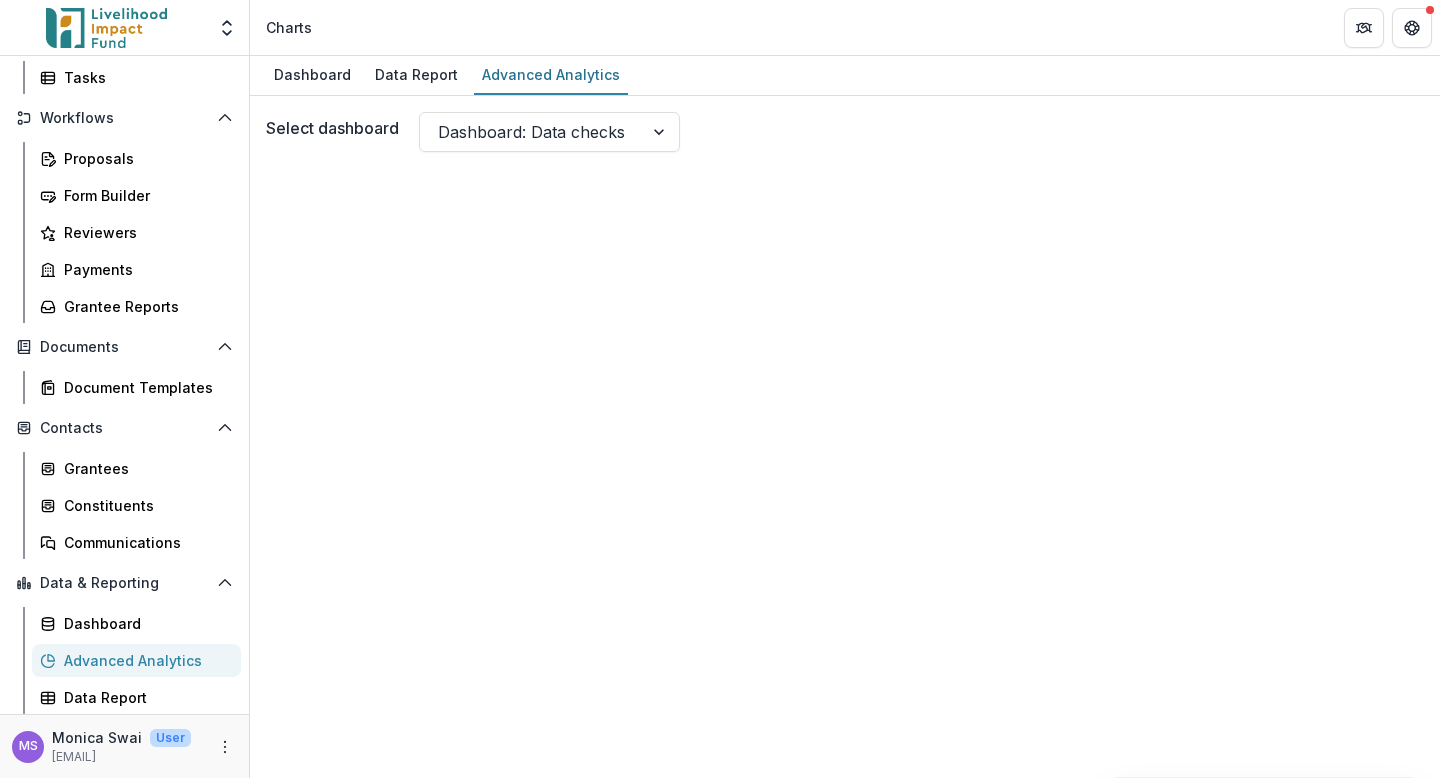 scroll, scrollTop: 48, scrollLeft: 0, axis: vertical 